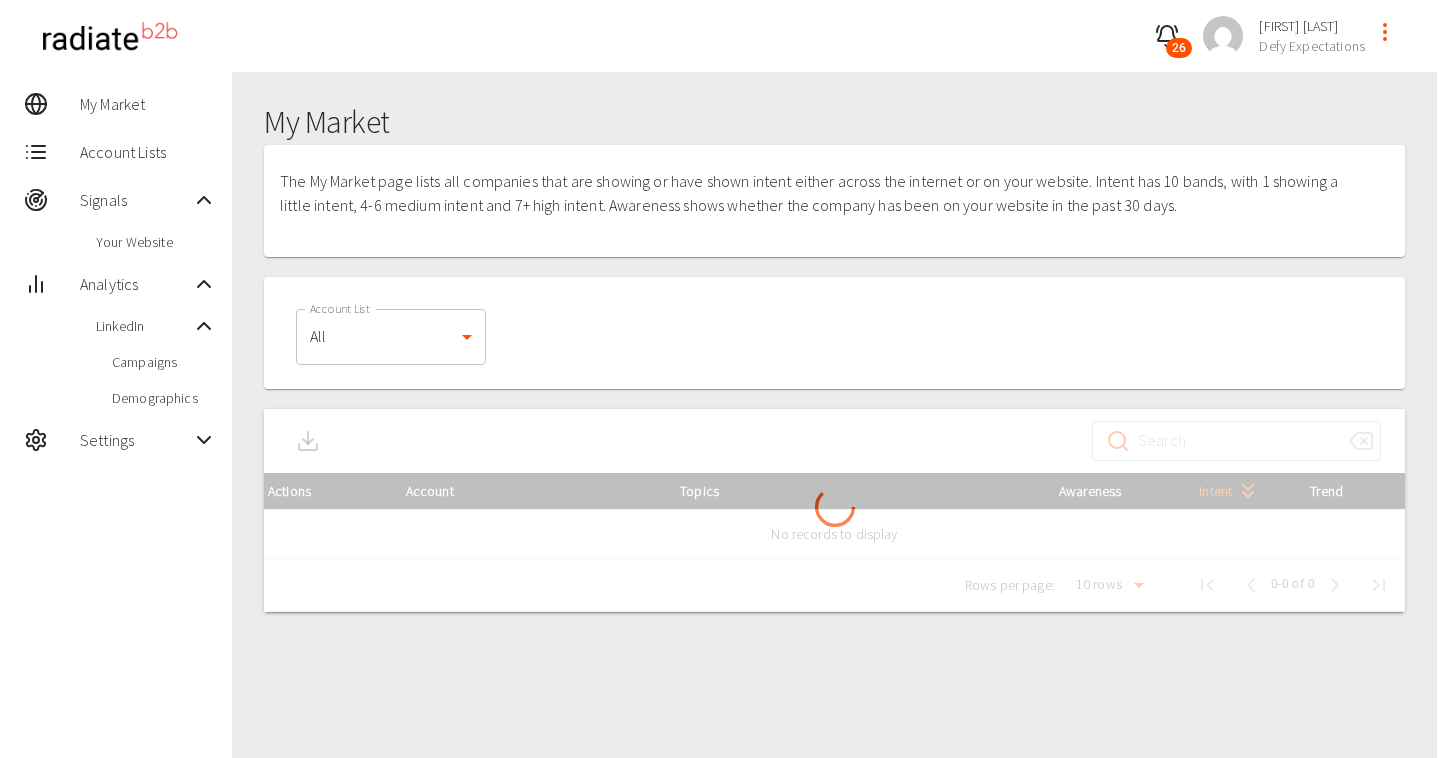 scroll, scrollTop: 0, scrollLeft: 0, axis: both 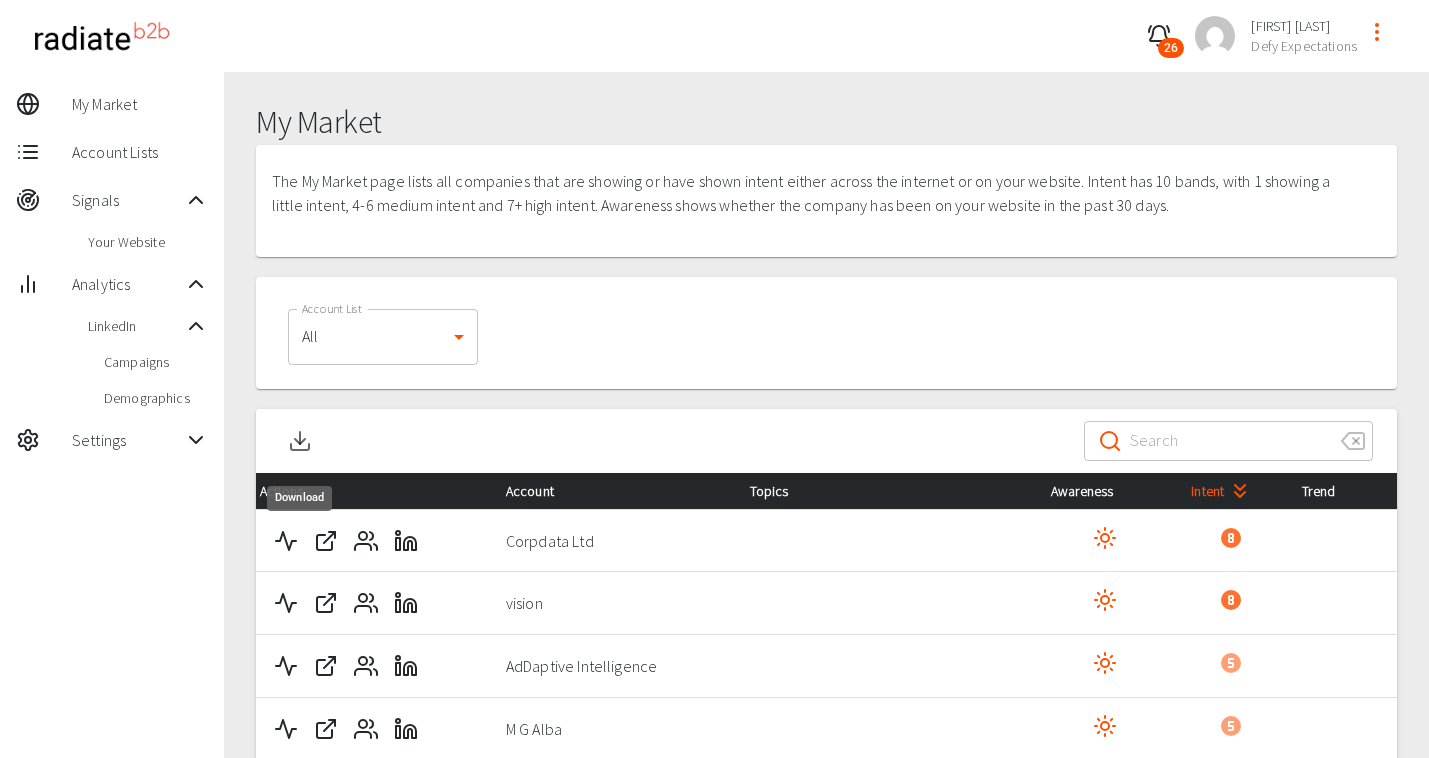 click 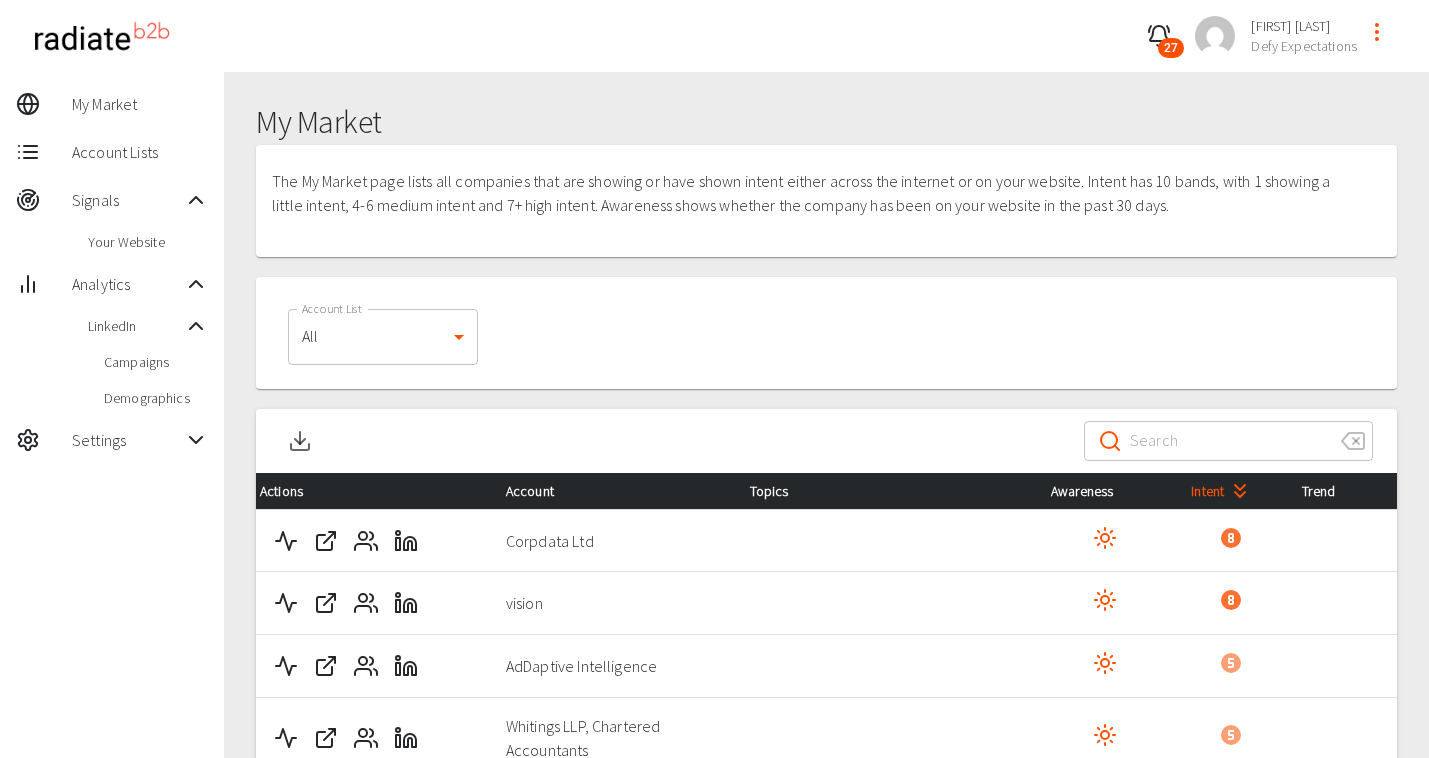 click 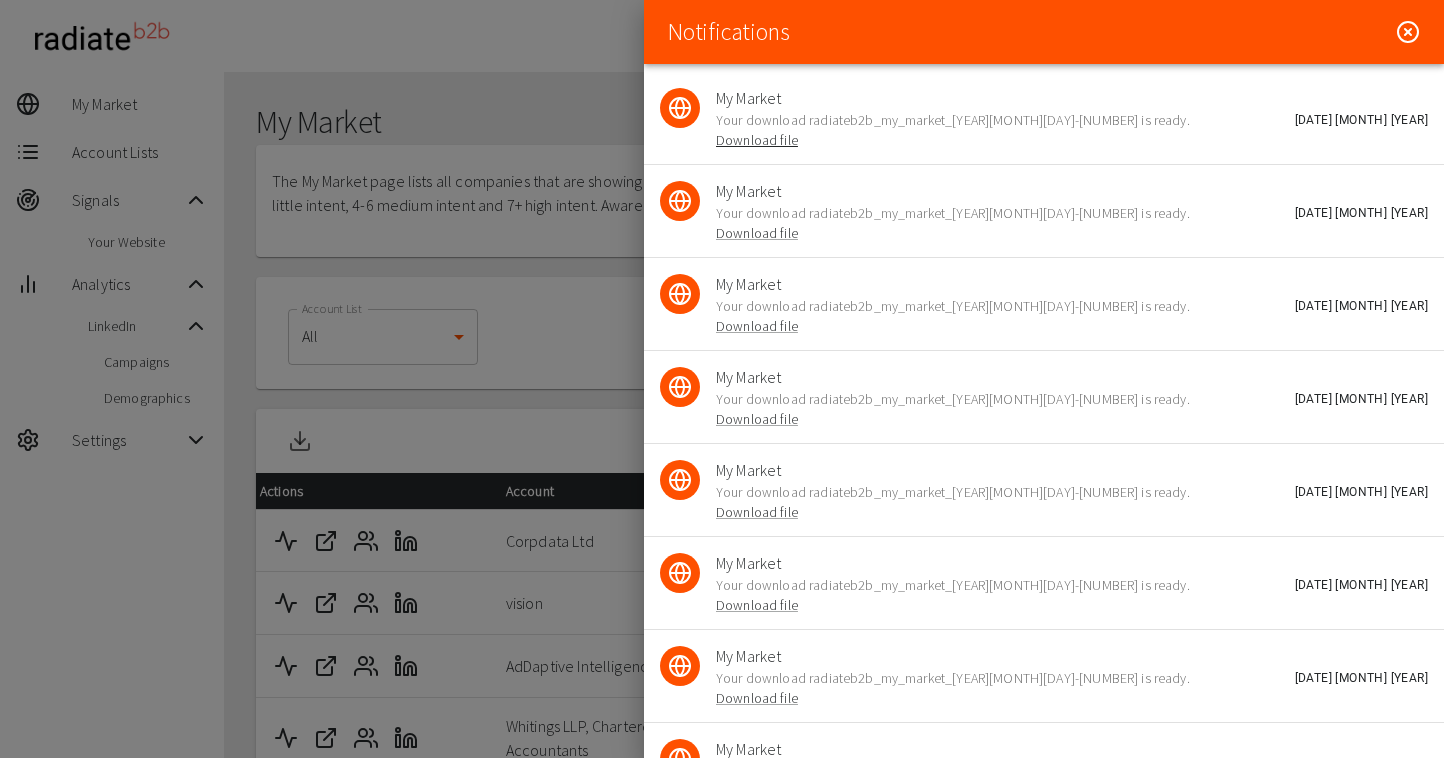 click on "Download file" at bounding box center (757, 140) 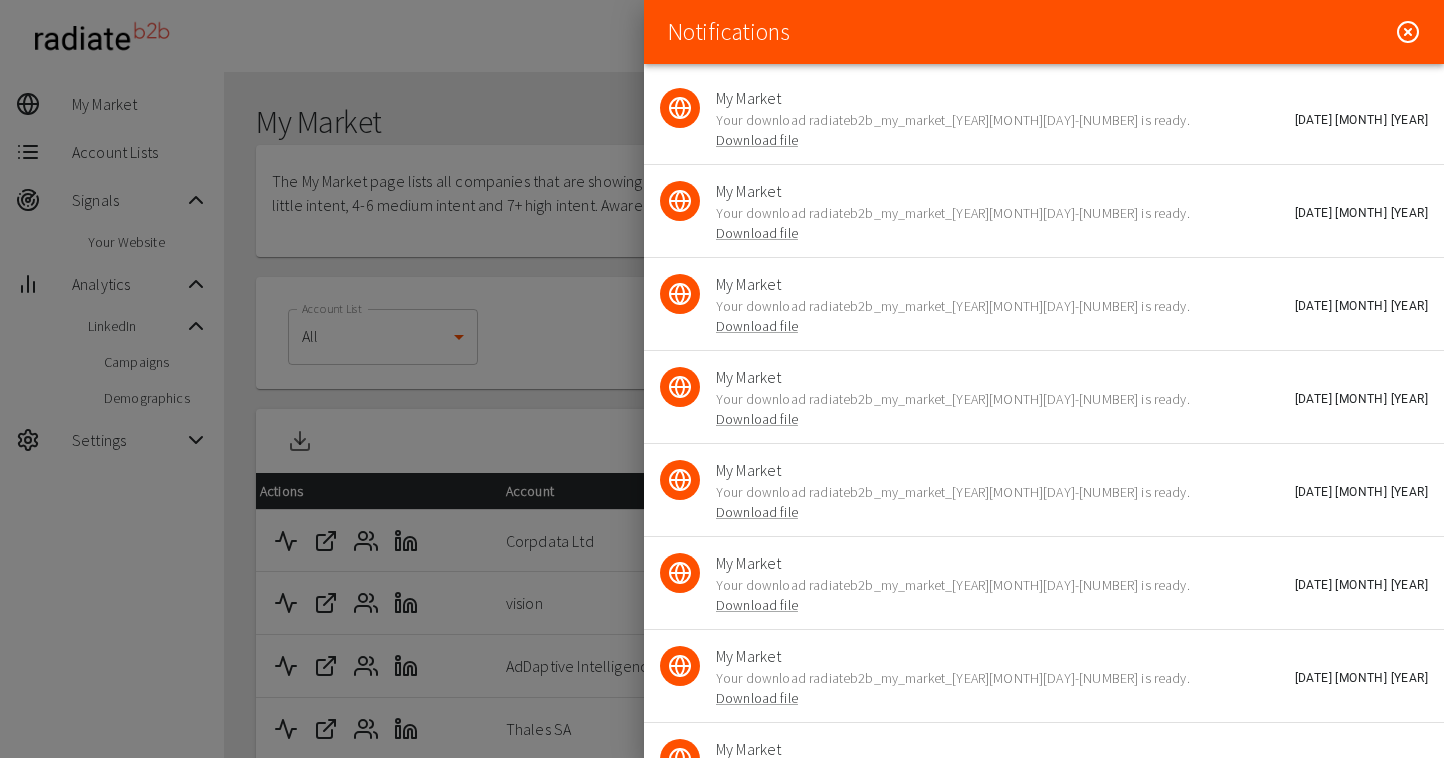 click 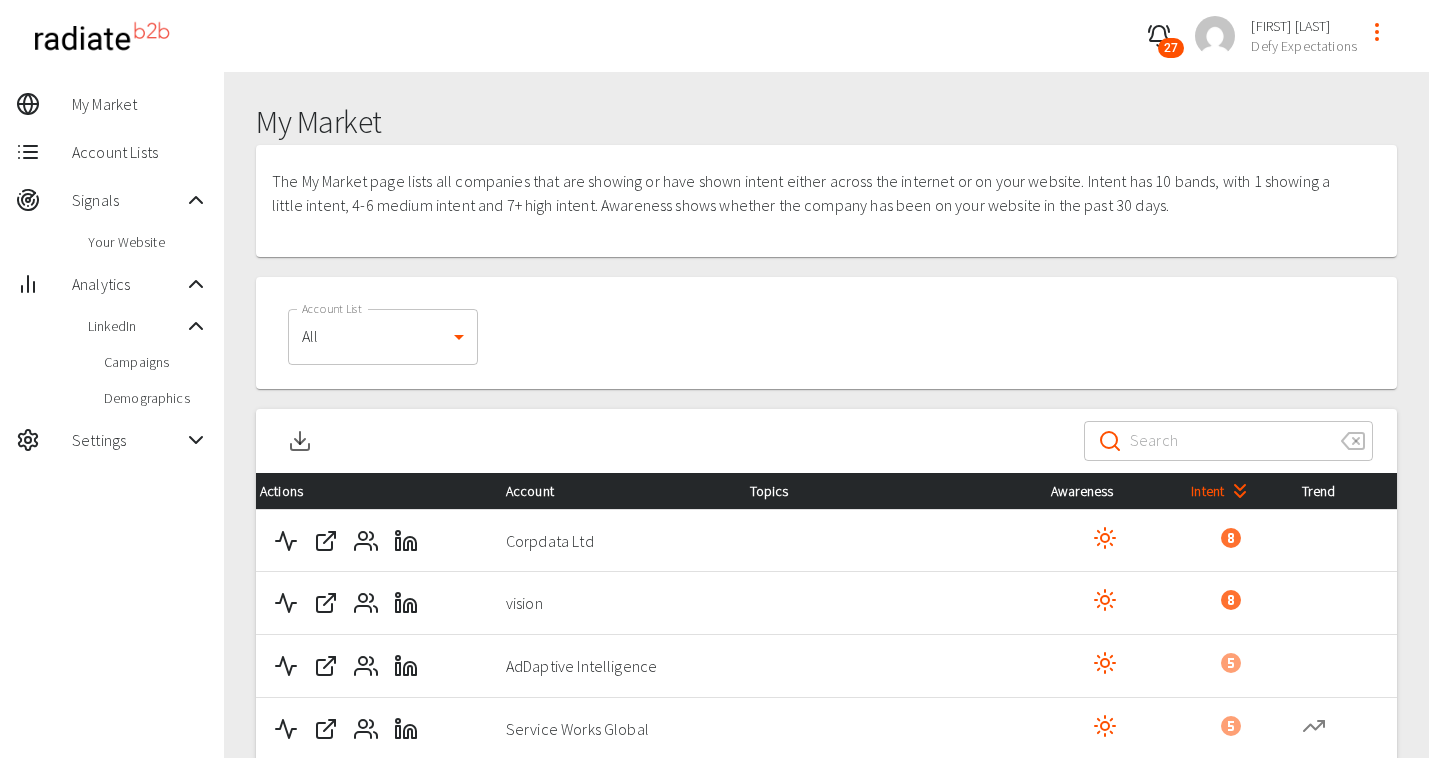 click at bounding box center (1227, 441) 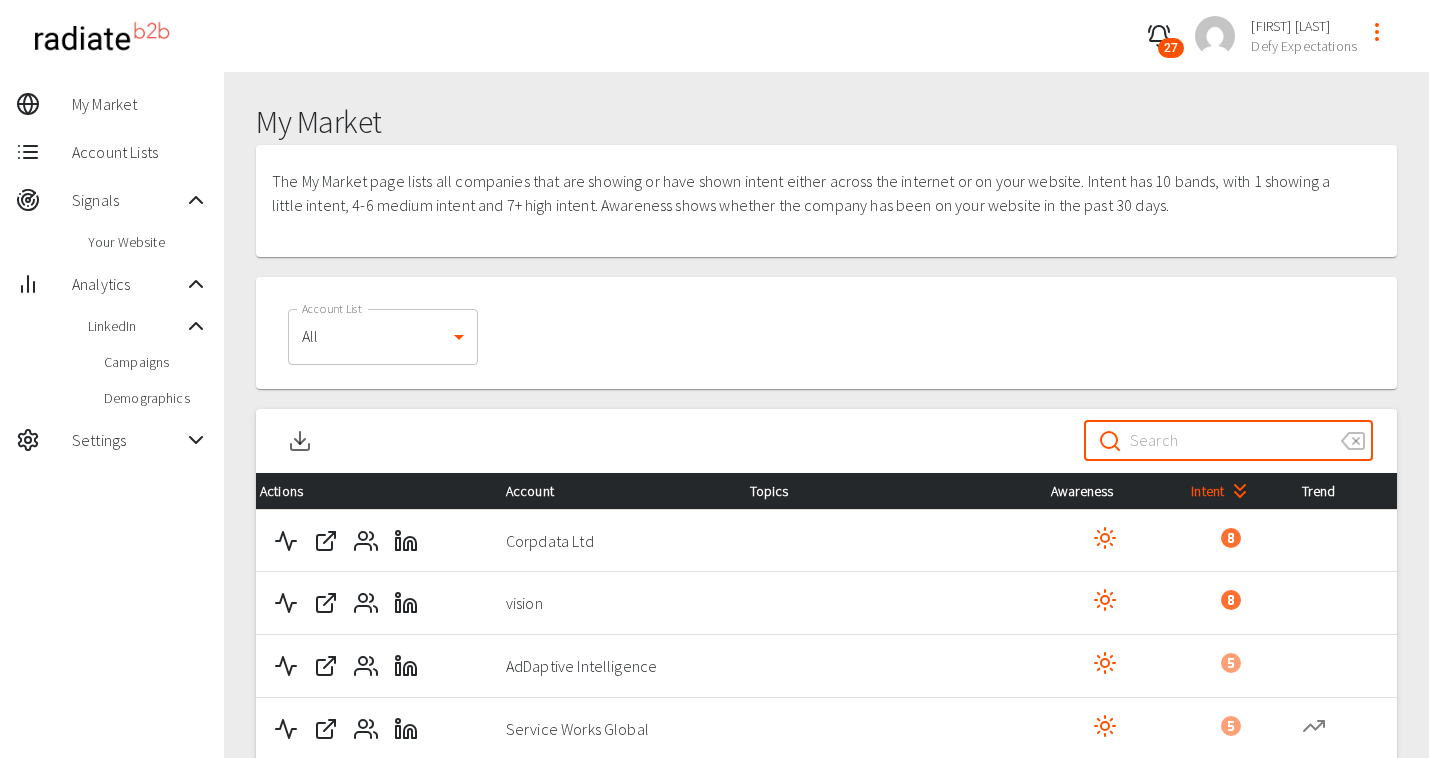 paste on "Corpdata Ltd" 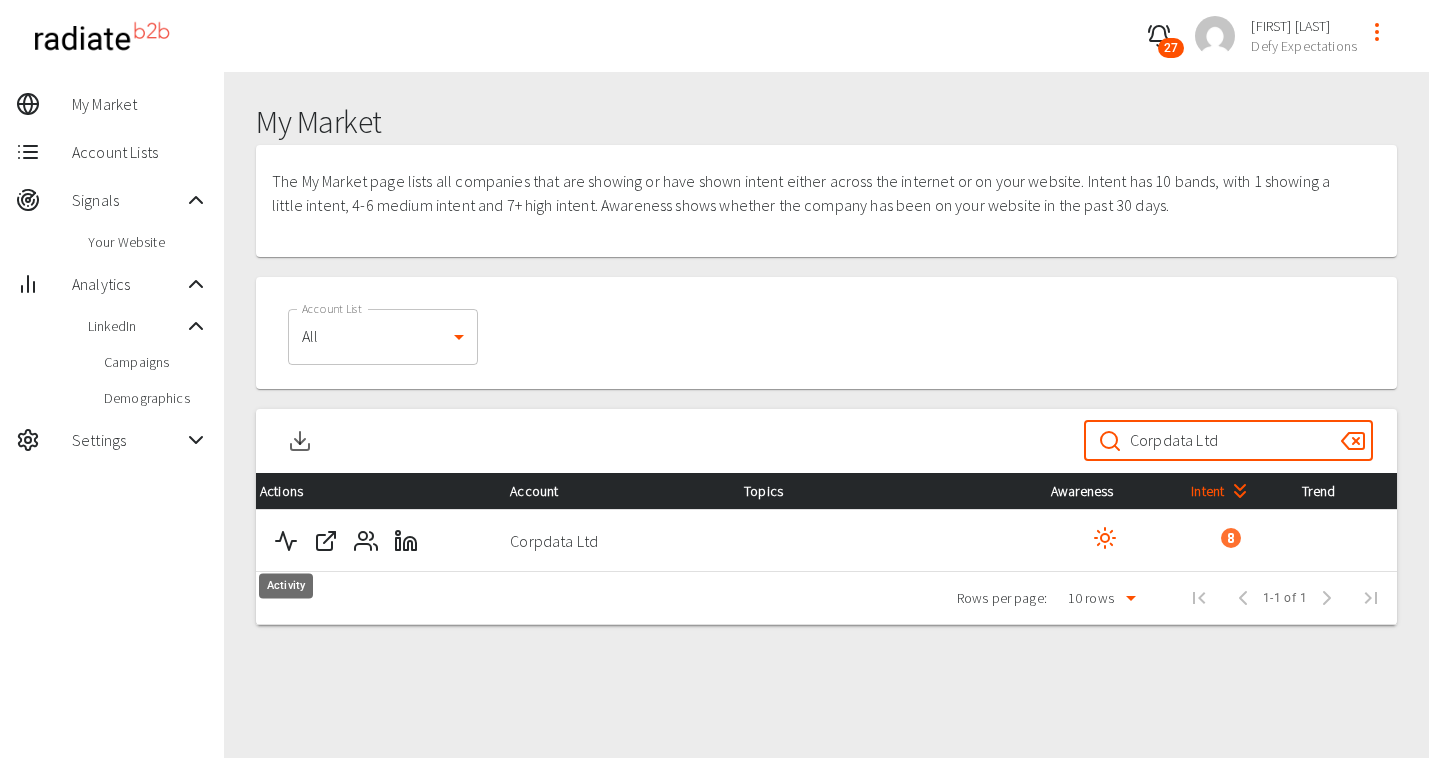 click 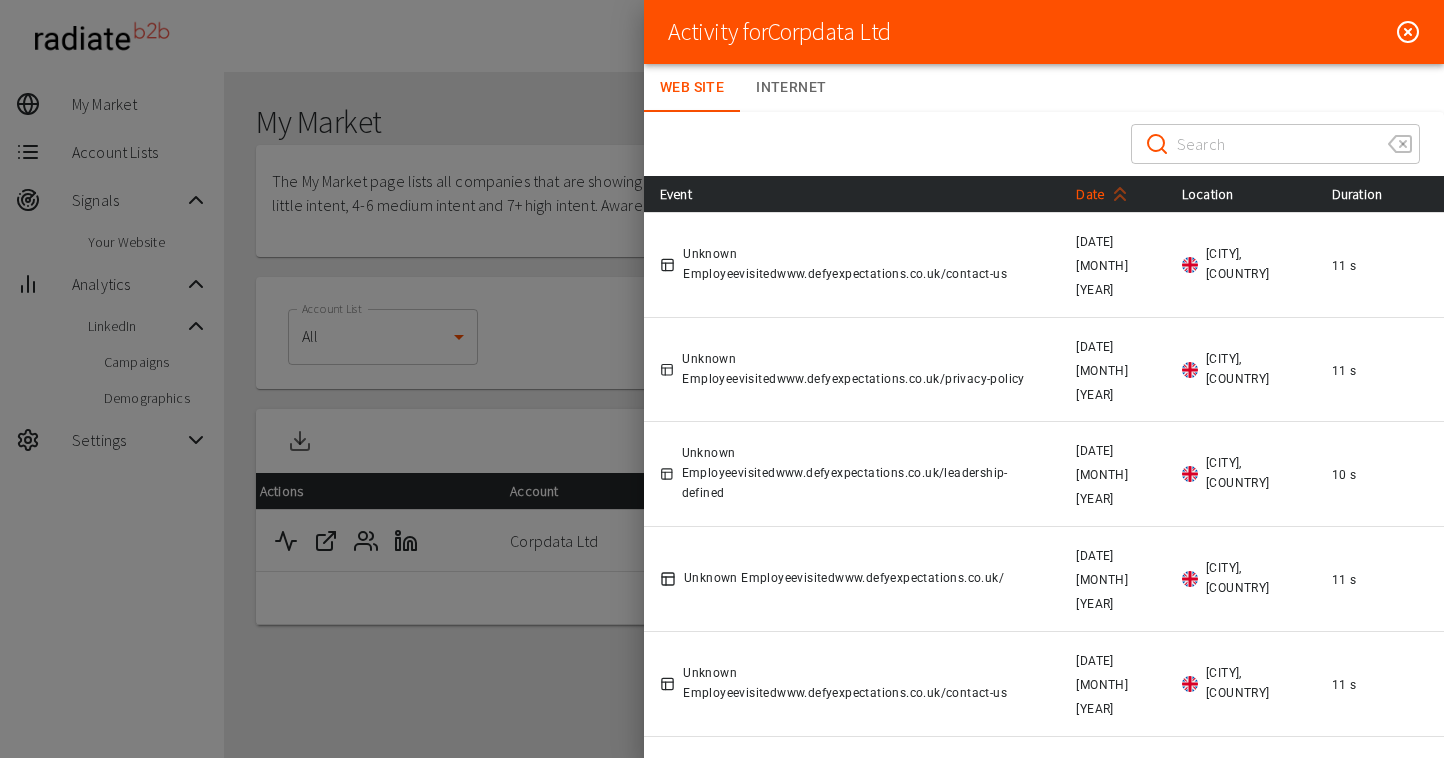 click on "Date" at bounding box center (1106, 194) 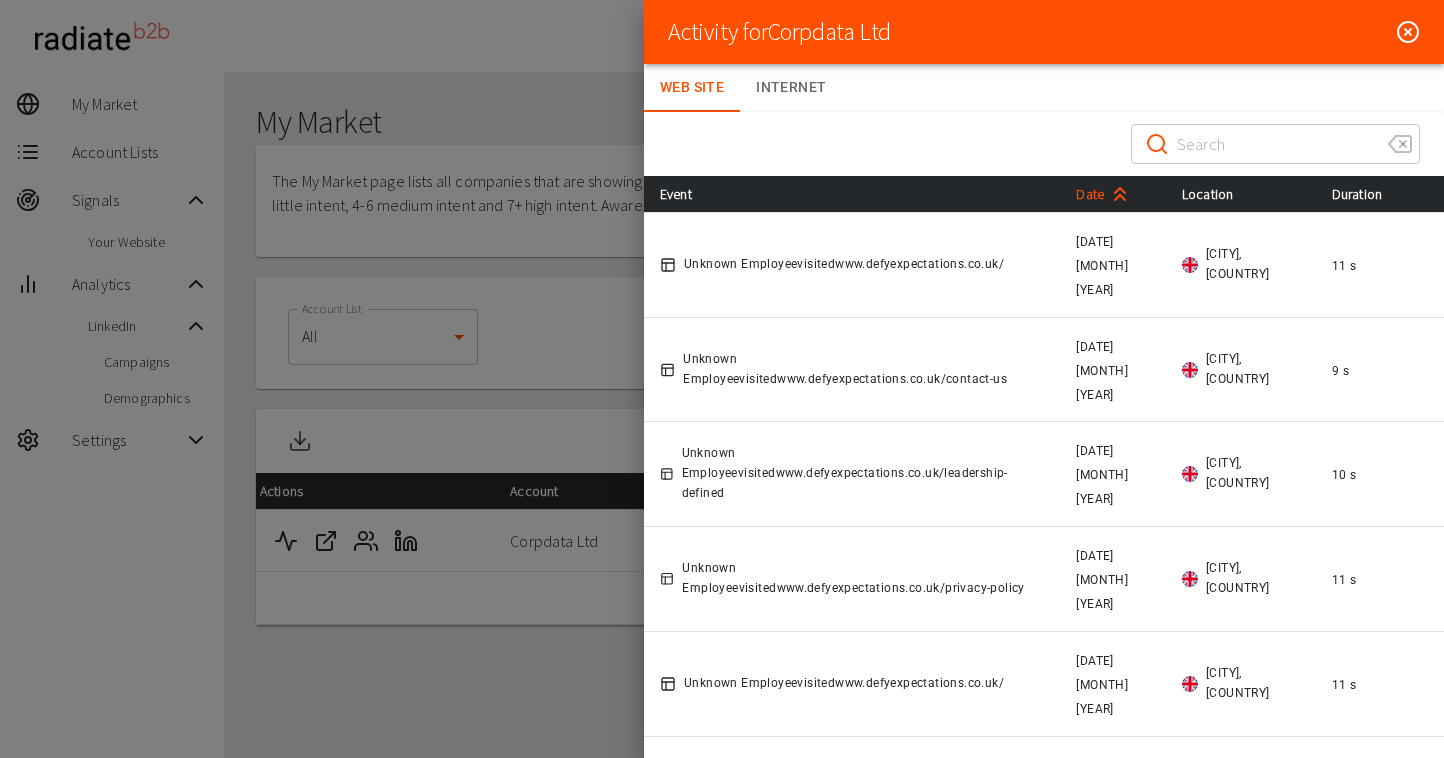 click on "Date" at bounding box center [1106, 194] 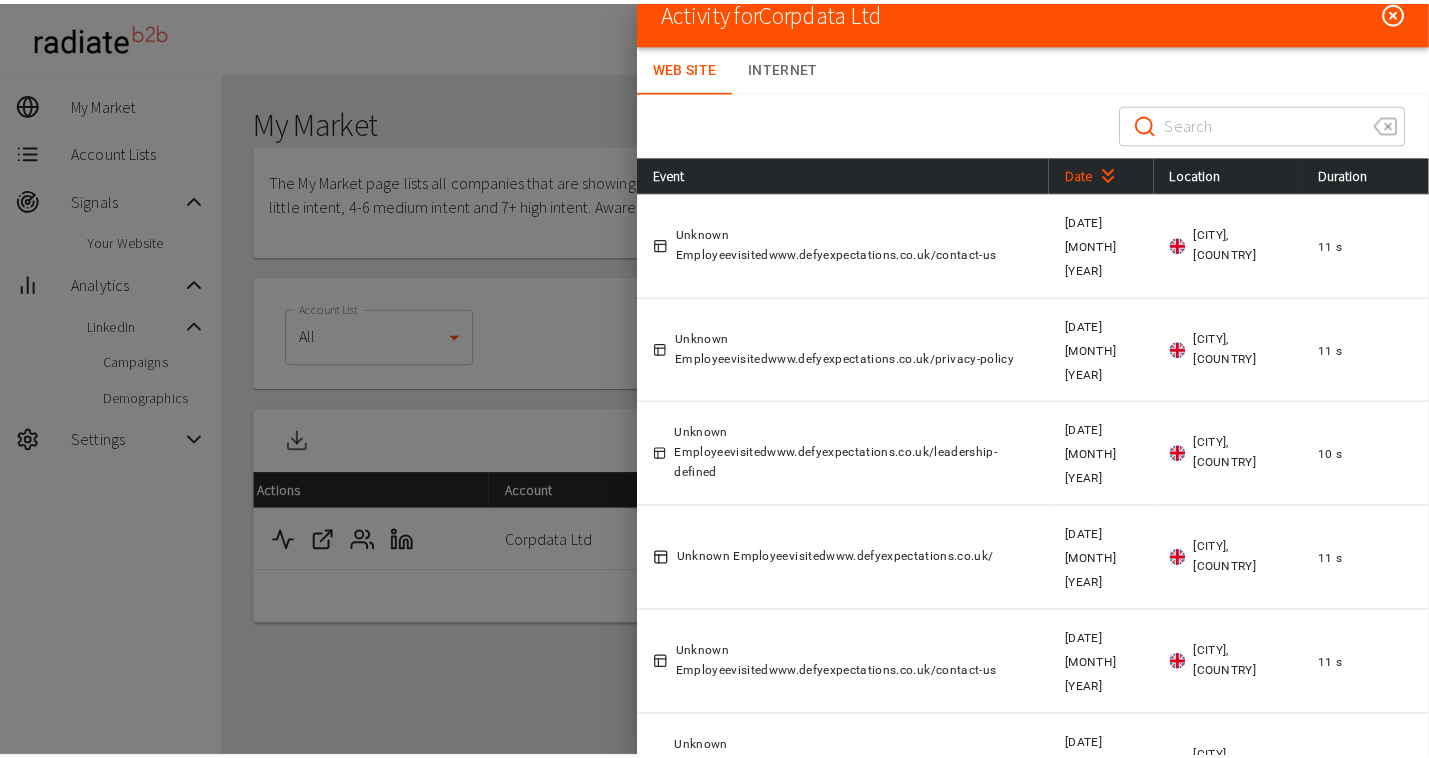 scroll, scrollTop: 0, scrollLeft: 0, axis: both 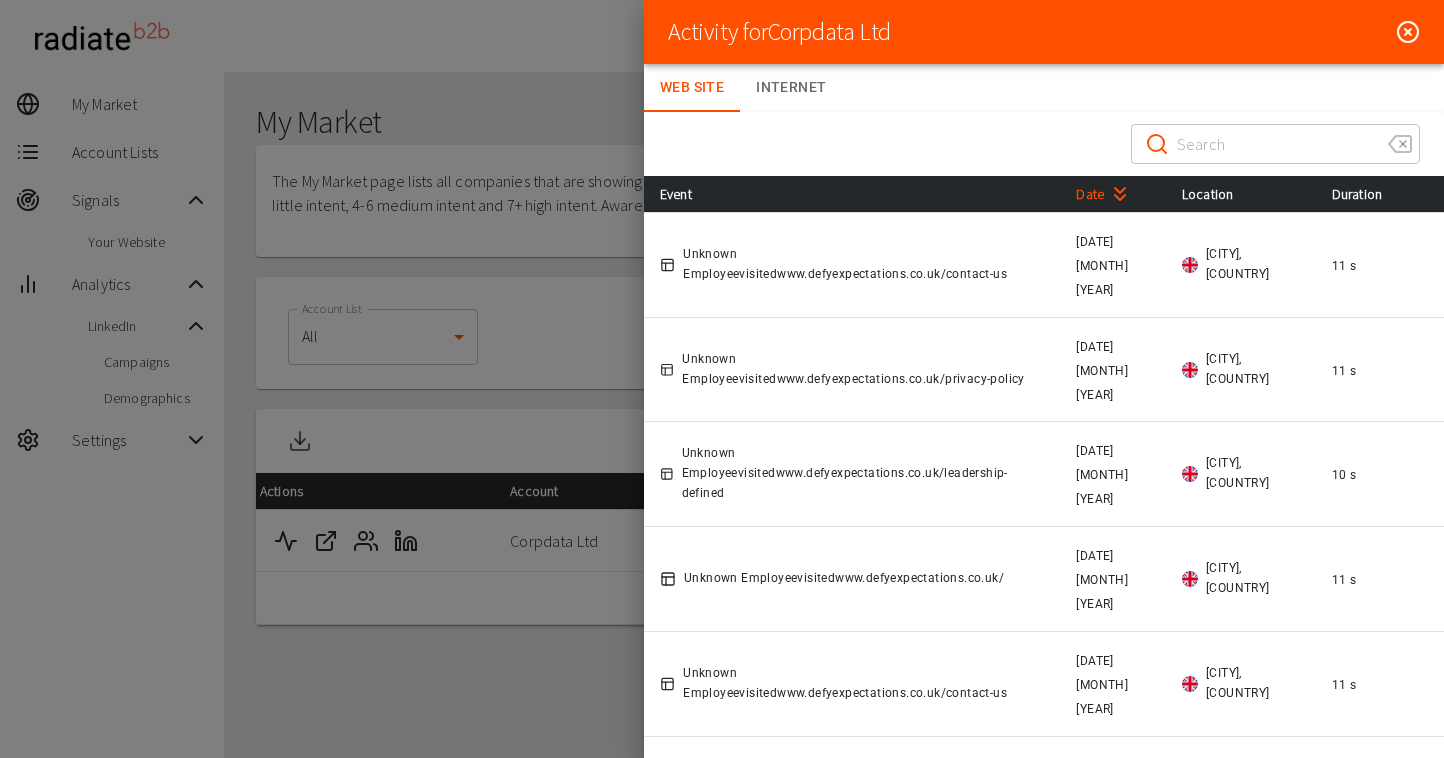 click 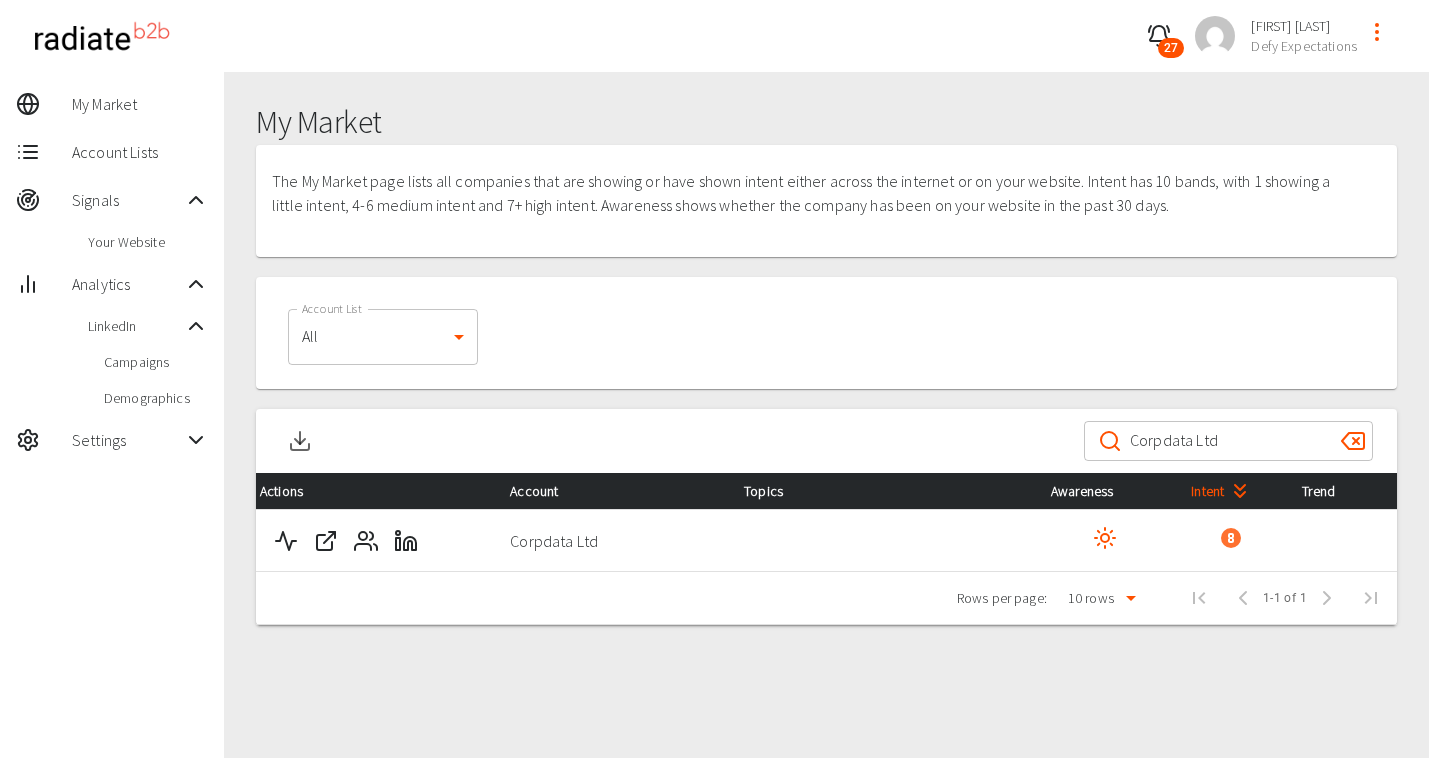 click on "Corpdata Ltd" at bounding box center (1227, 441) 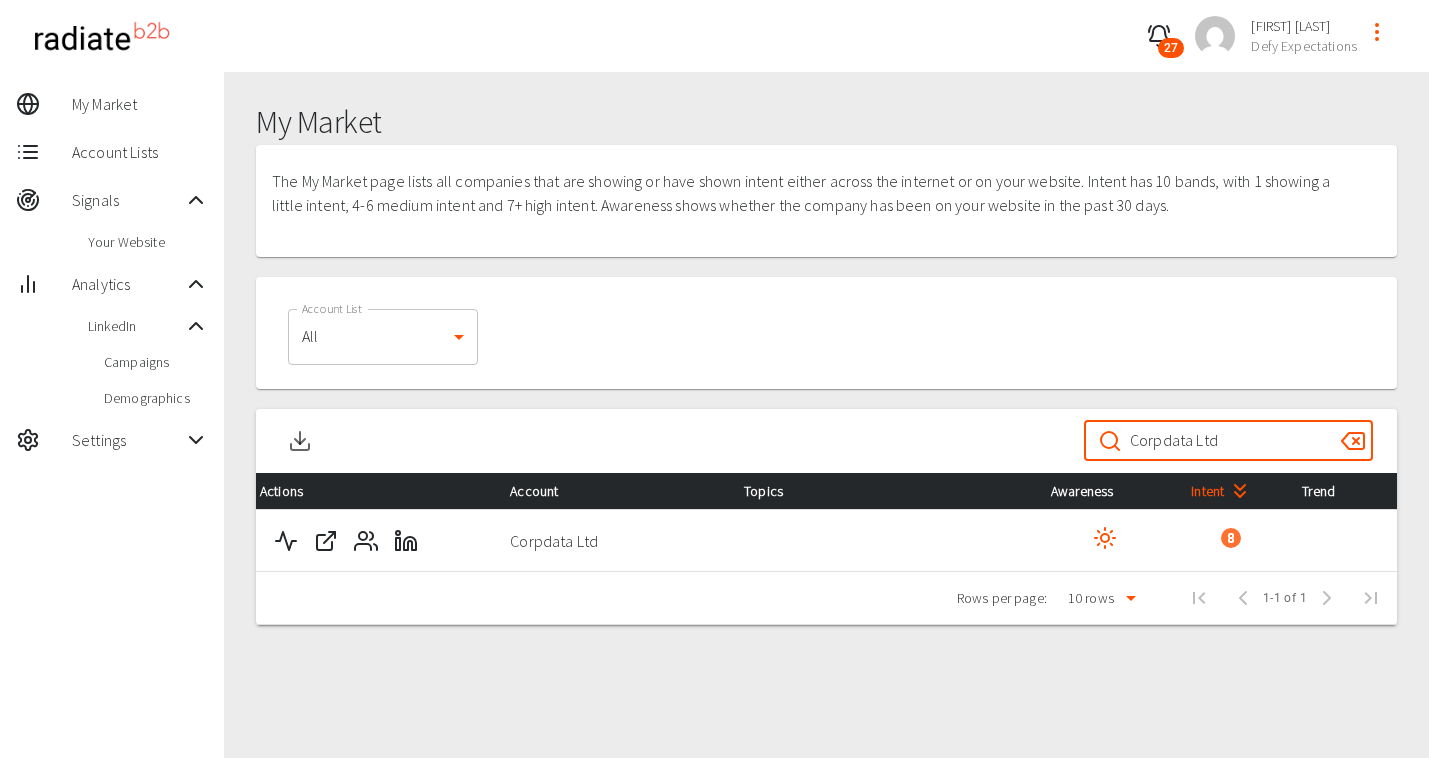 paste on "vision" 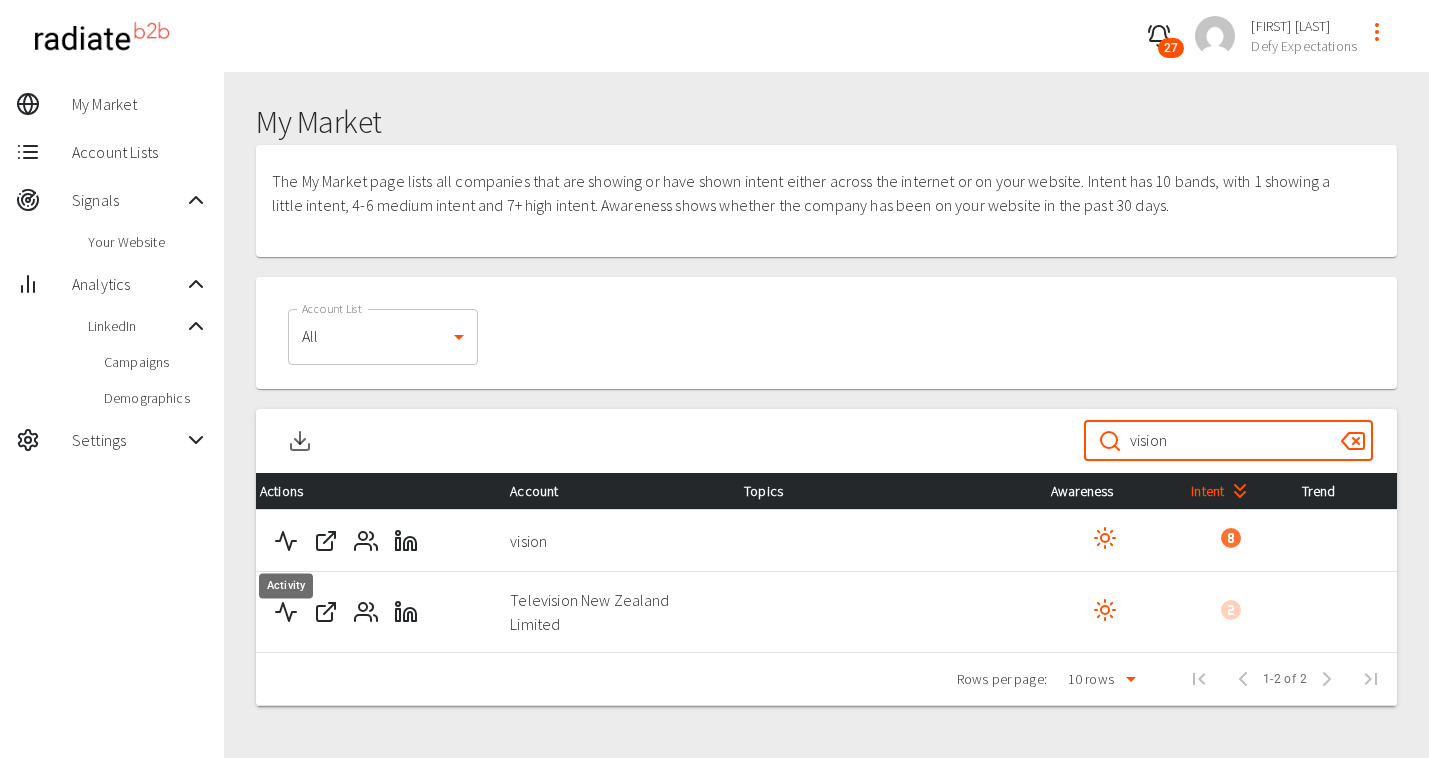 click 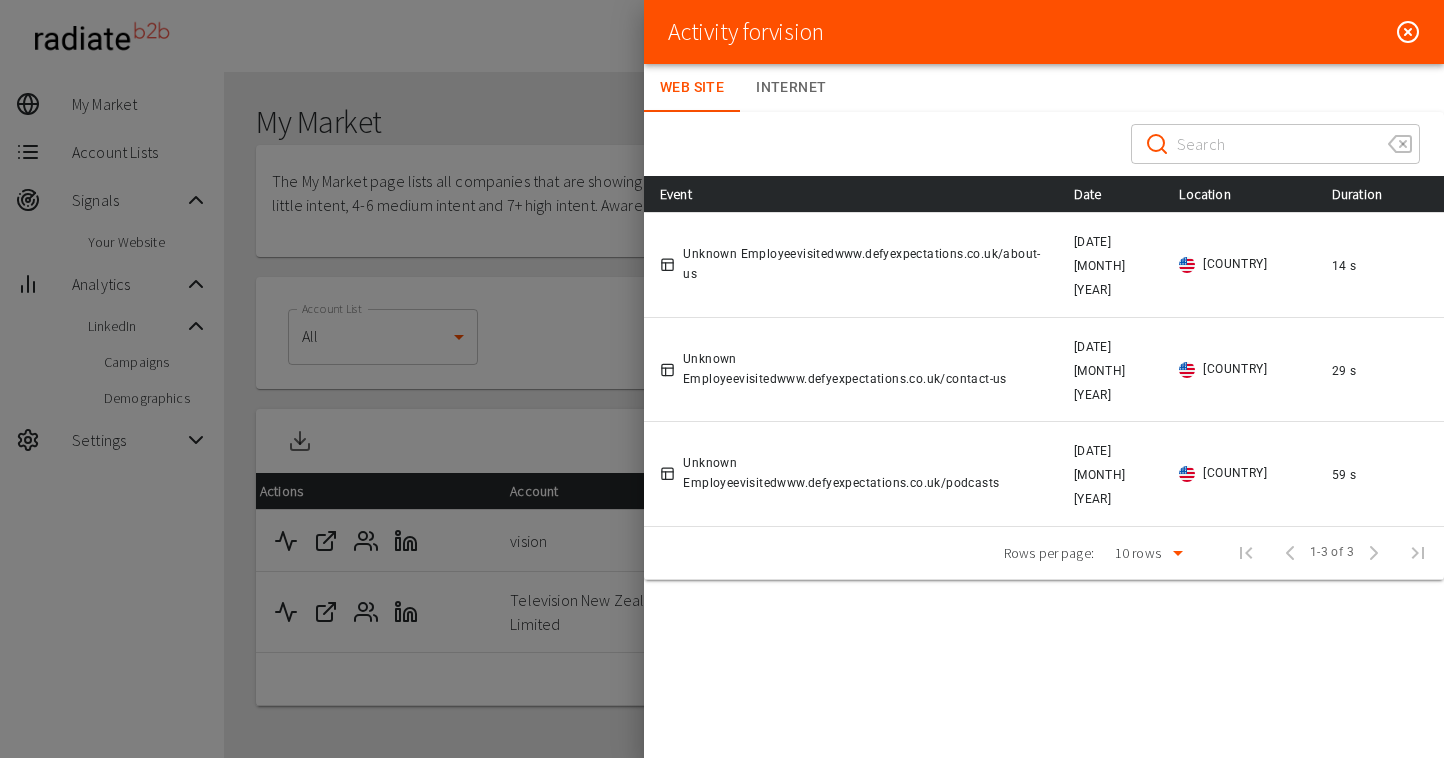 click 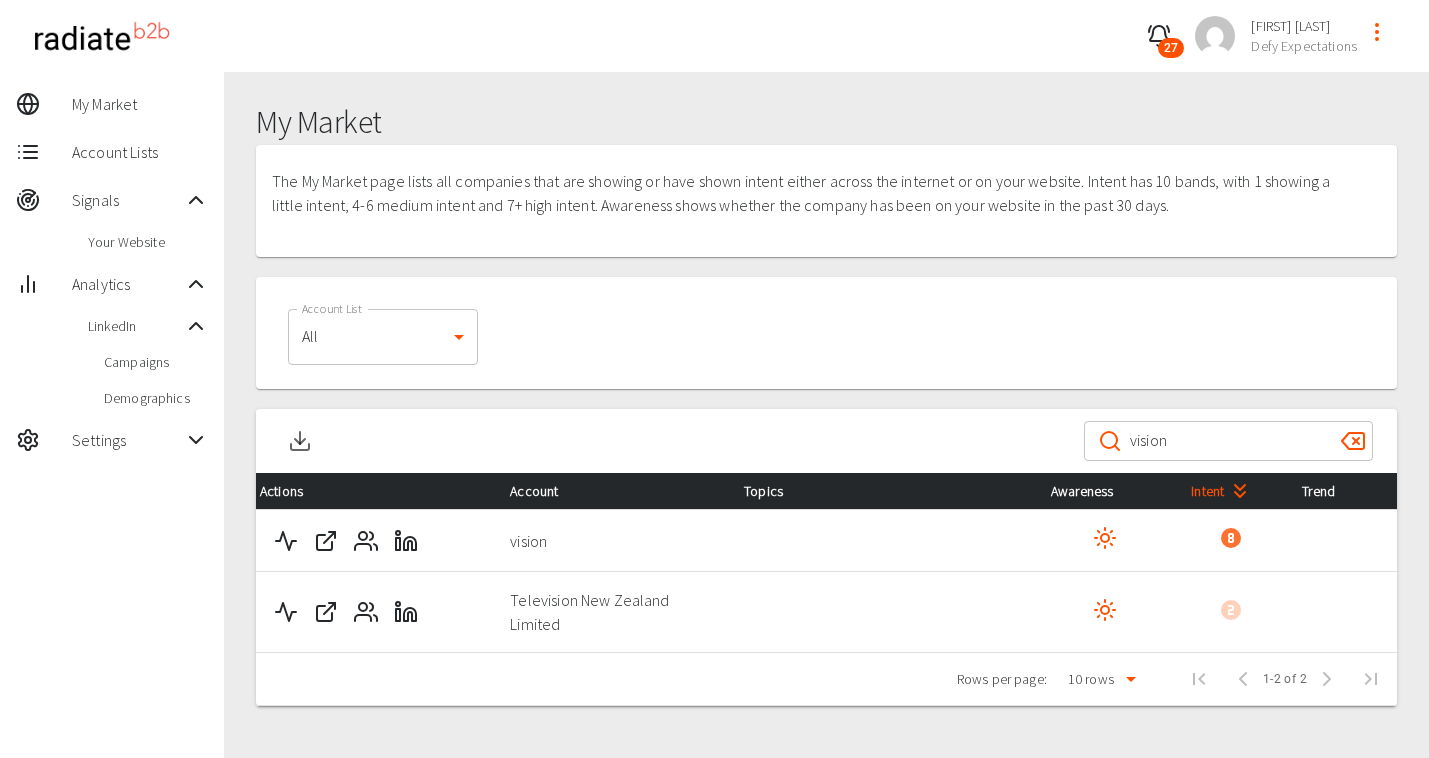 click on "vision" at bounding box center (1227, 441) 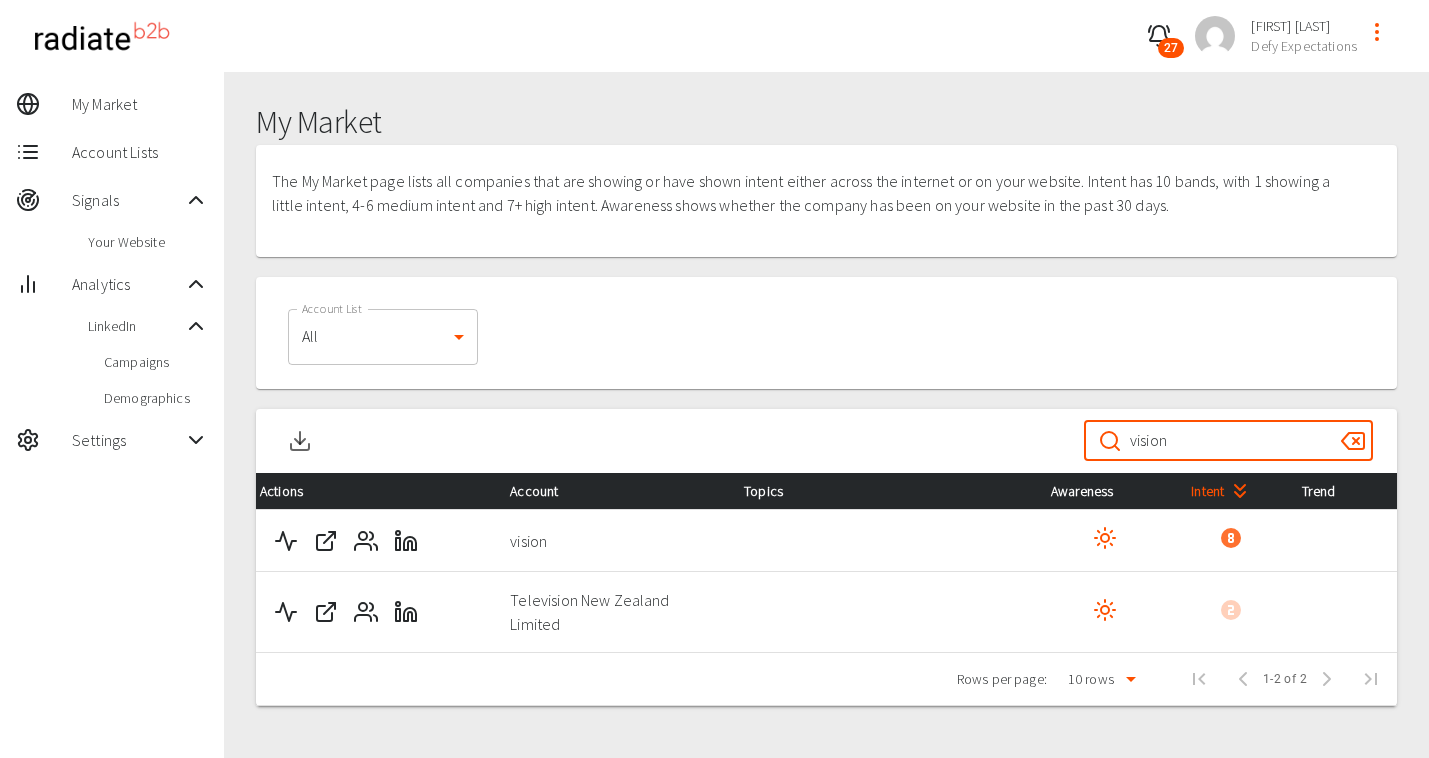 paste on "AdDaptive Intelligence" 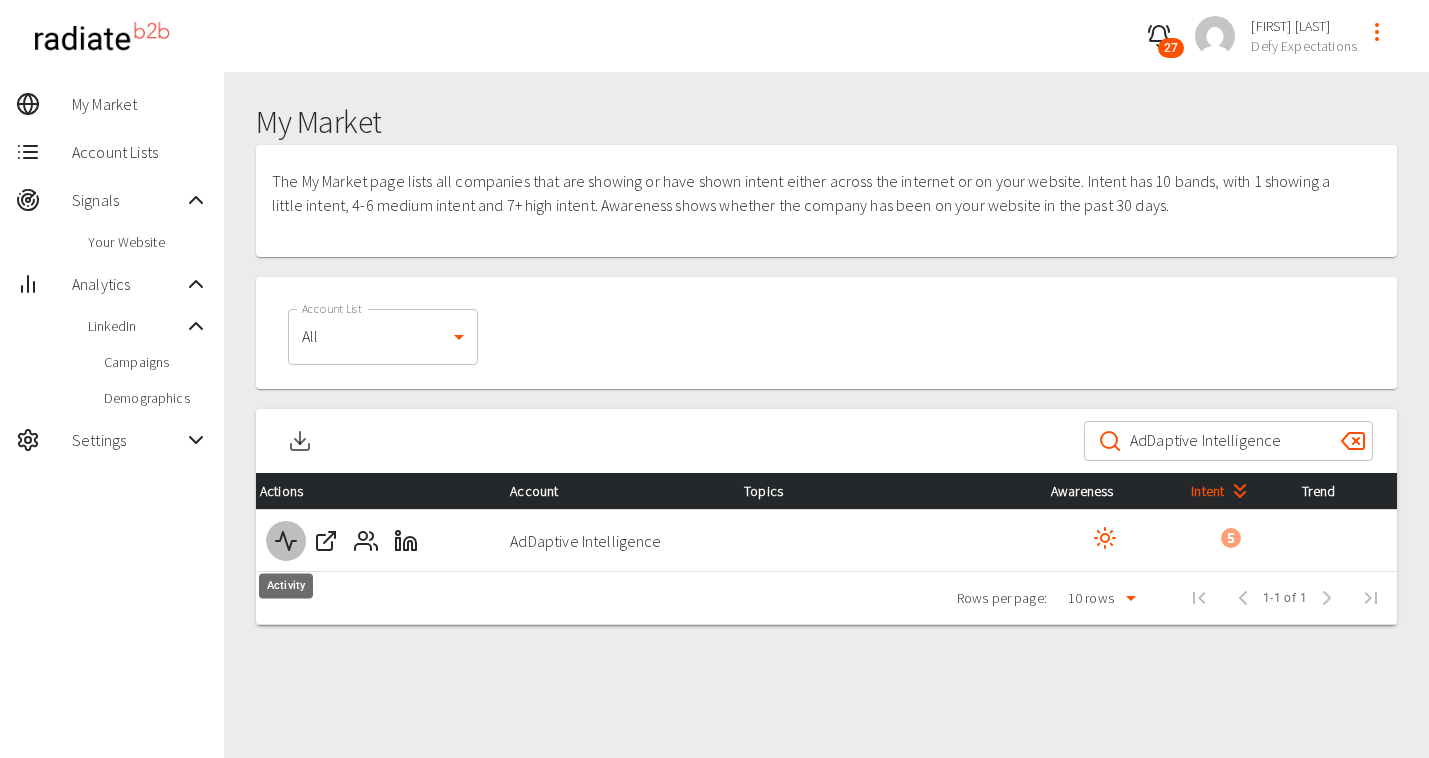 click 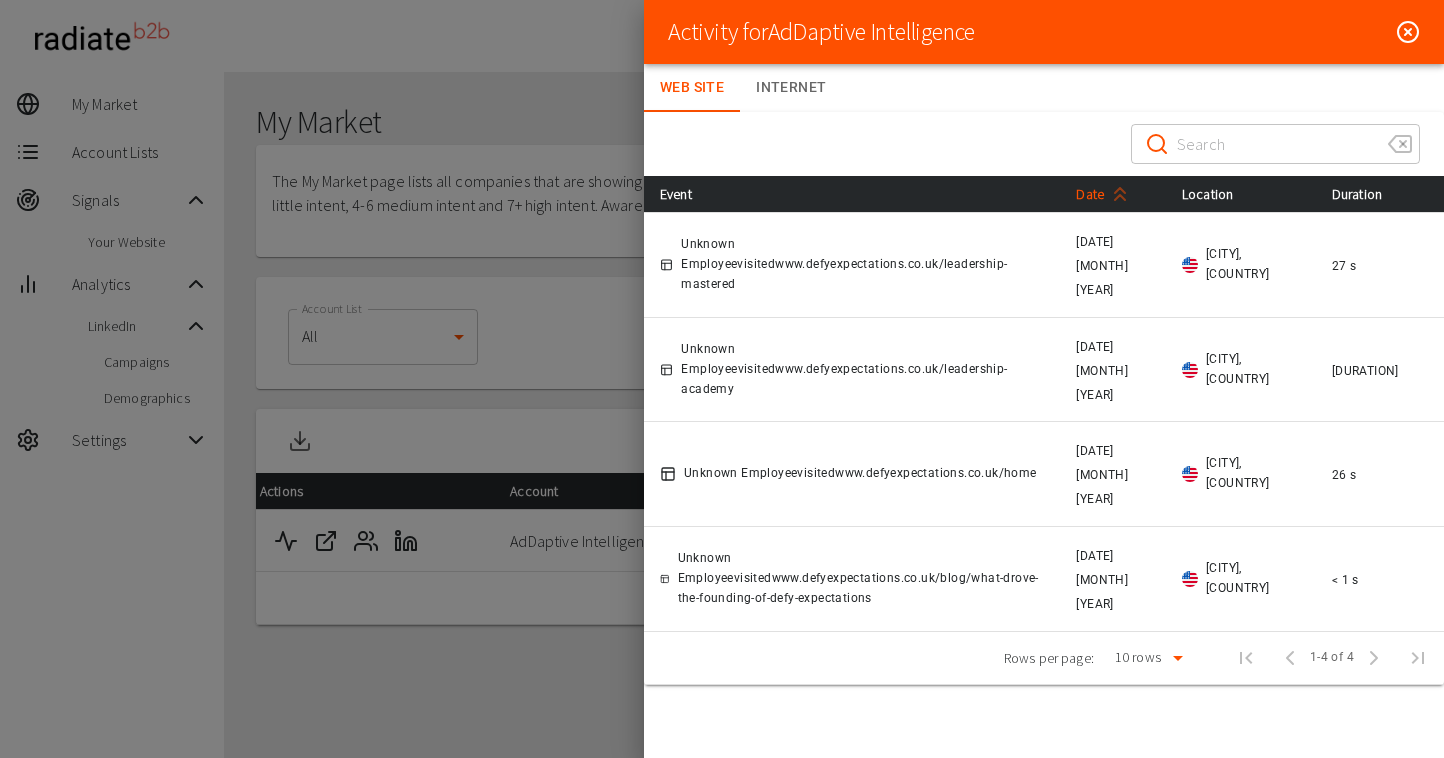 click on "Date" at bounding box center (1106, 194) 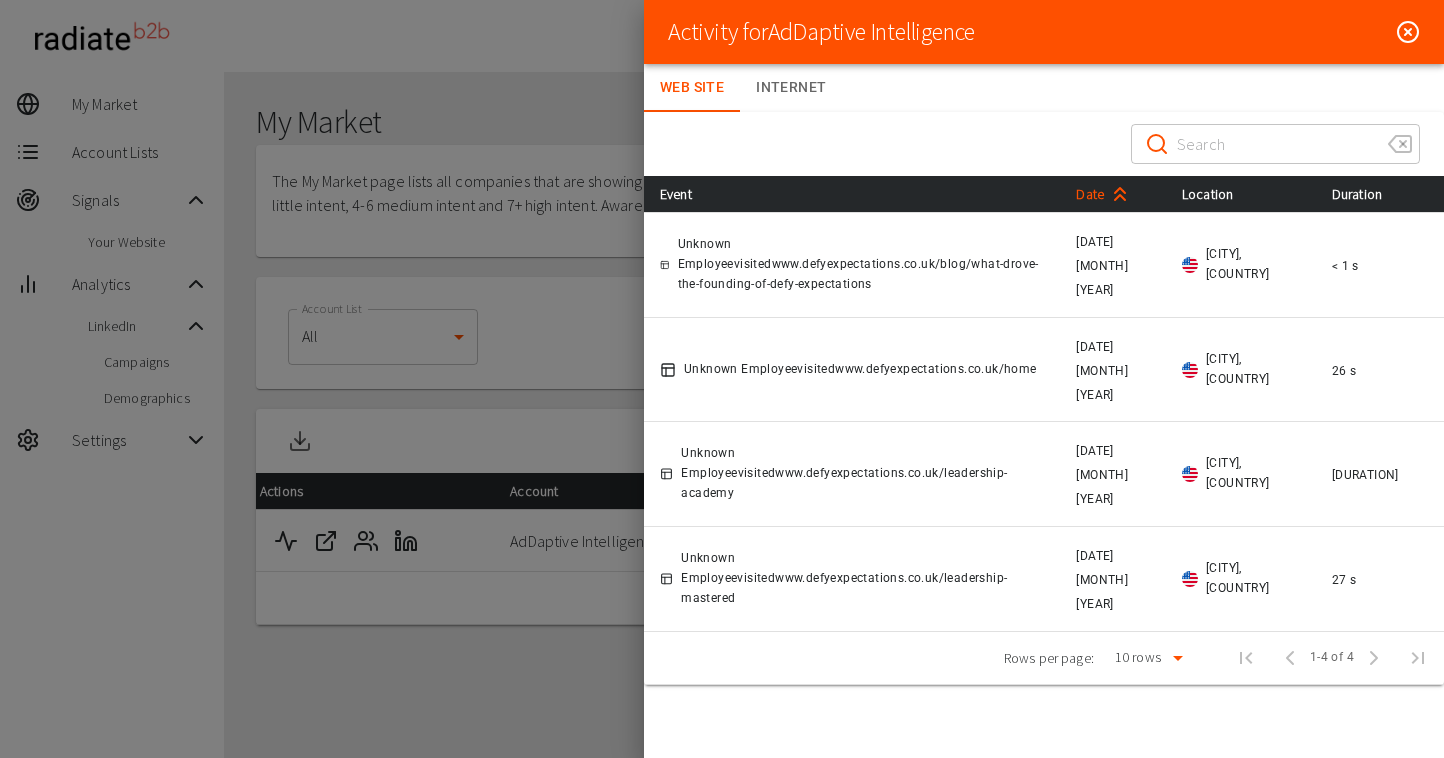 click at bounding box center (1274, 144) 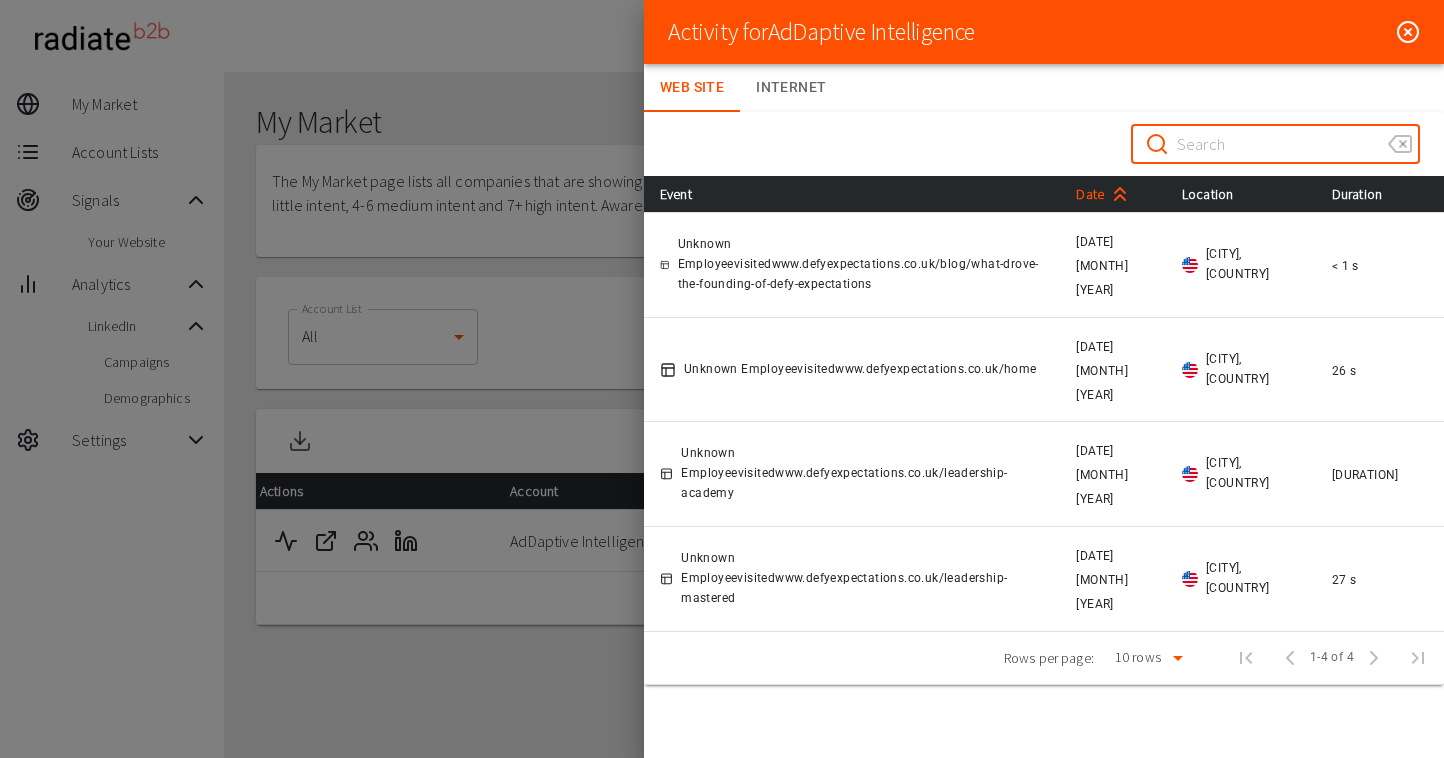 click 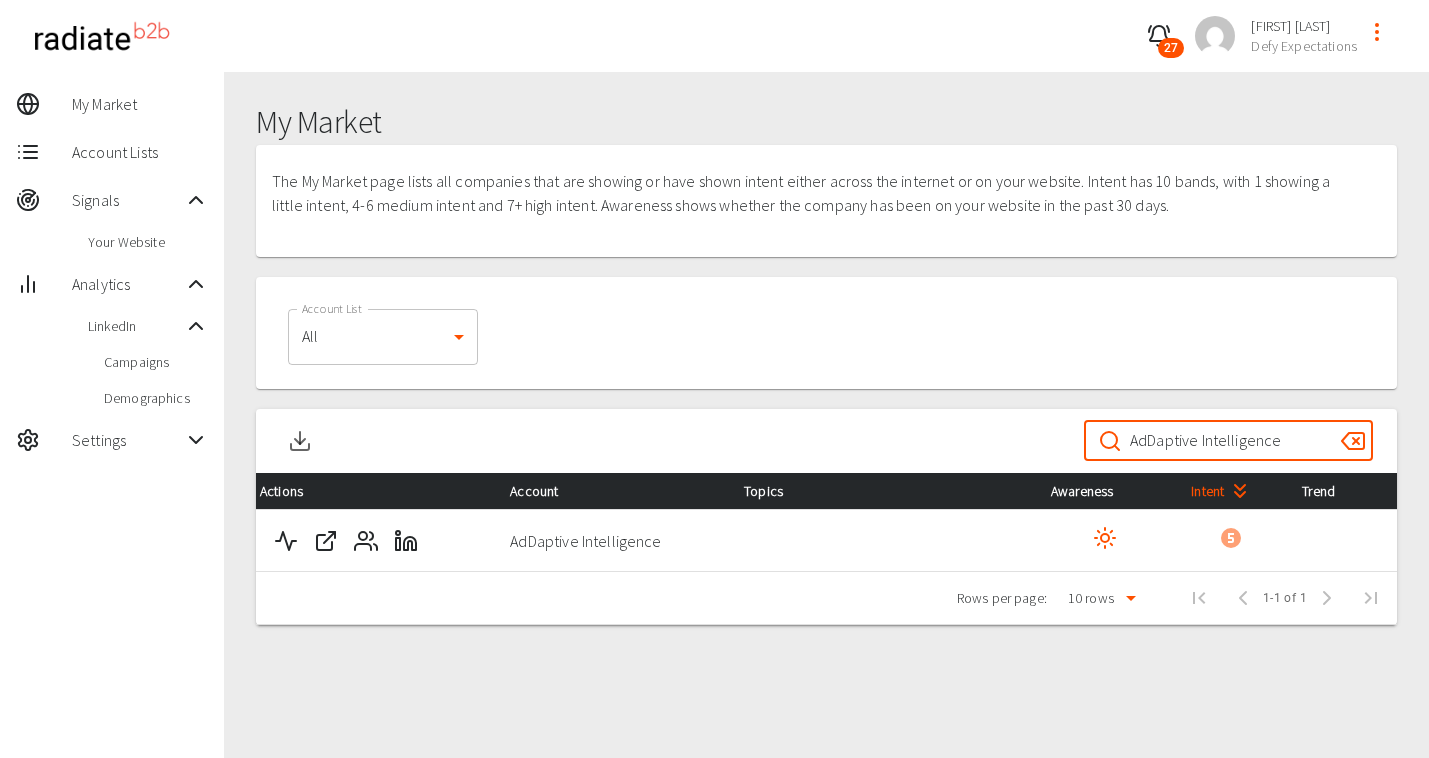 click on "AdDaptive Intelligence" at bounding box center (1227, 441) 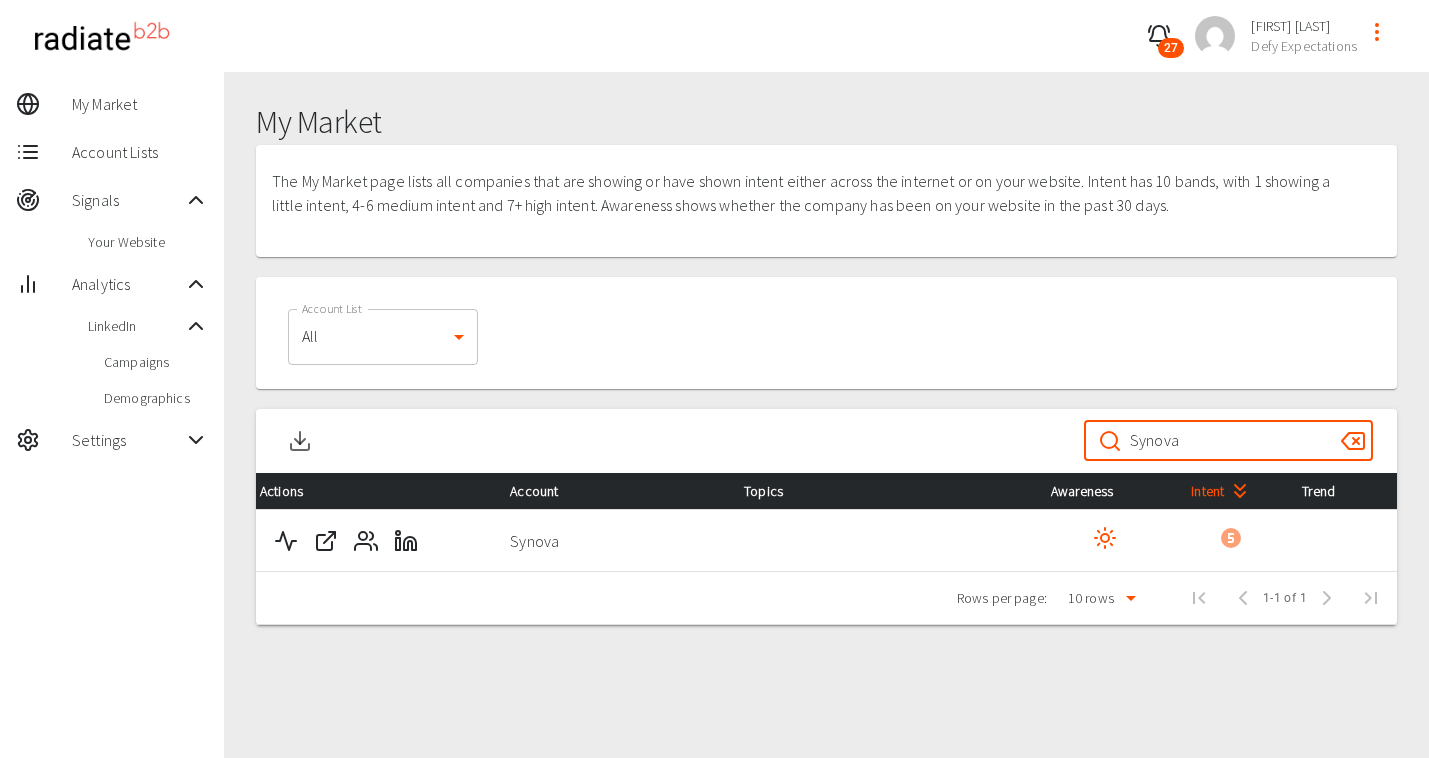 click 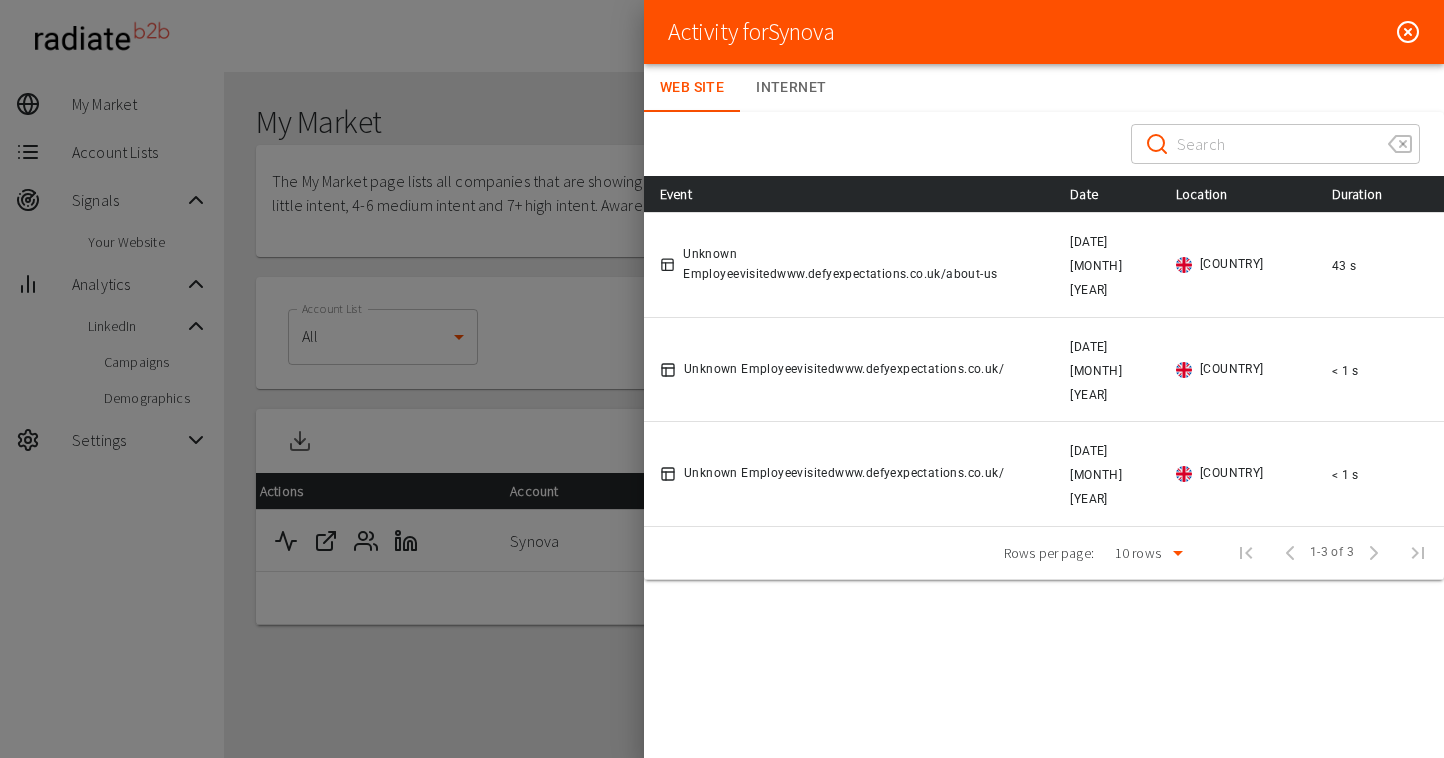 click 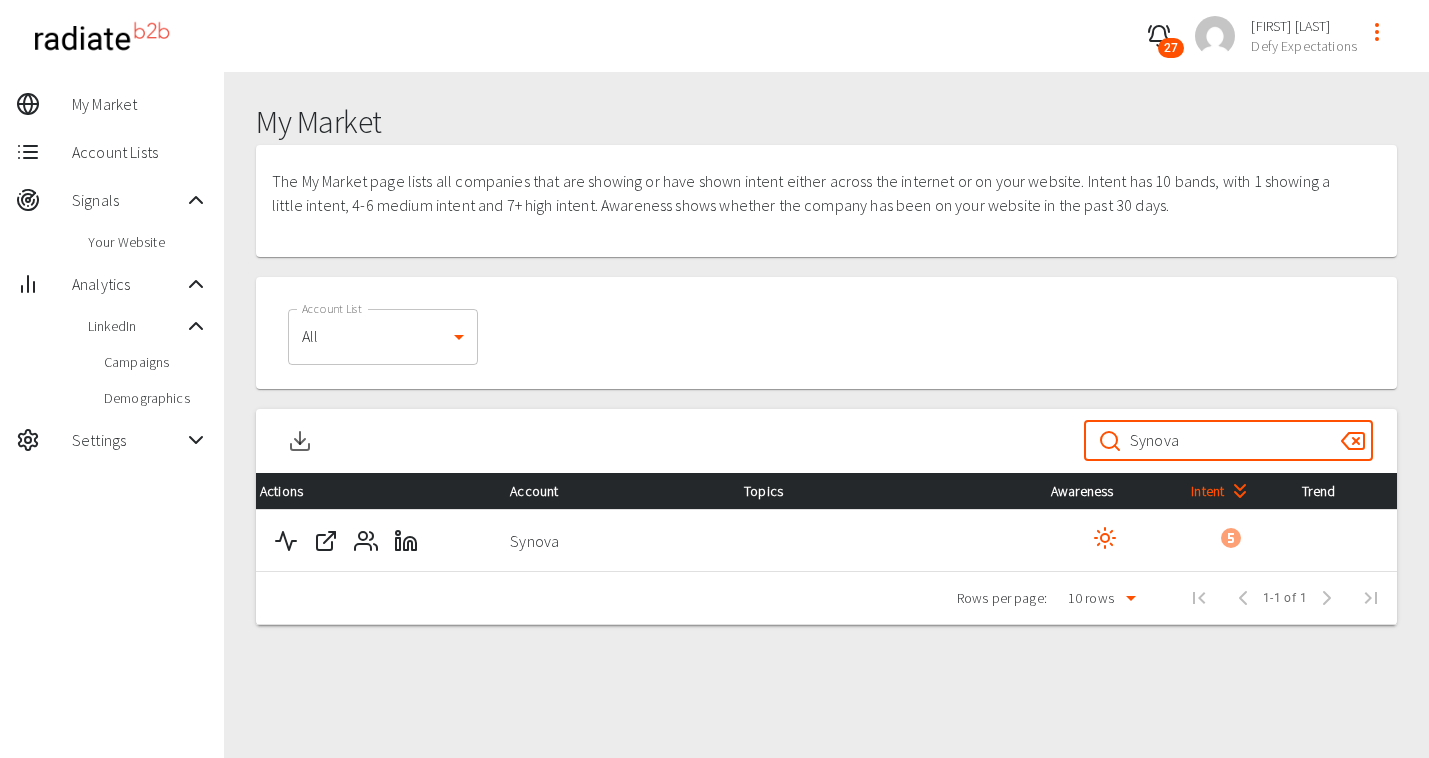 click on "Synova" at bounding box center (1227, 441) 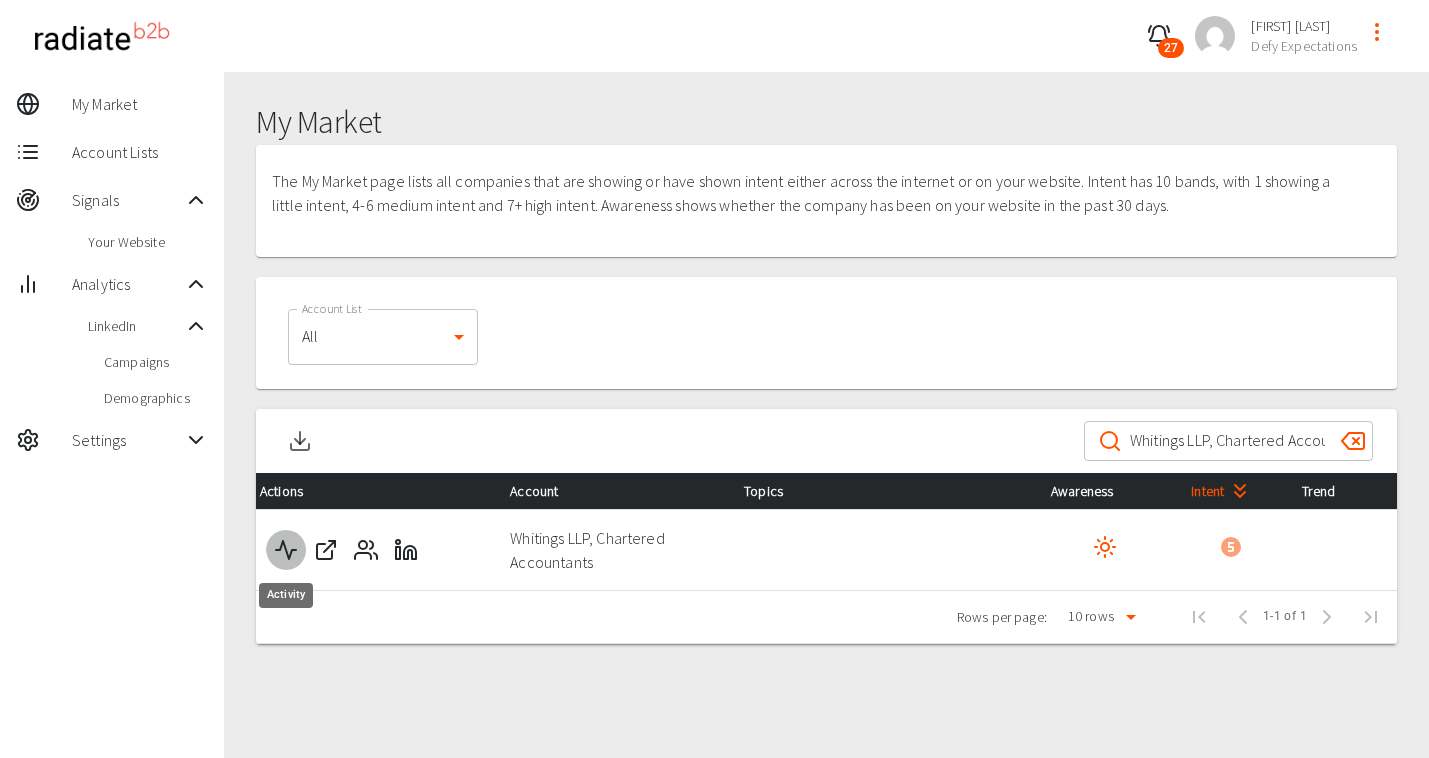 click 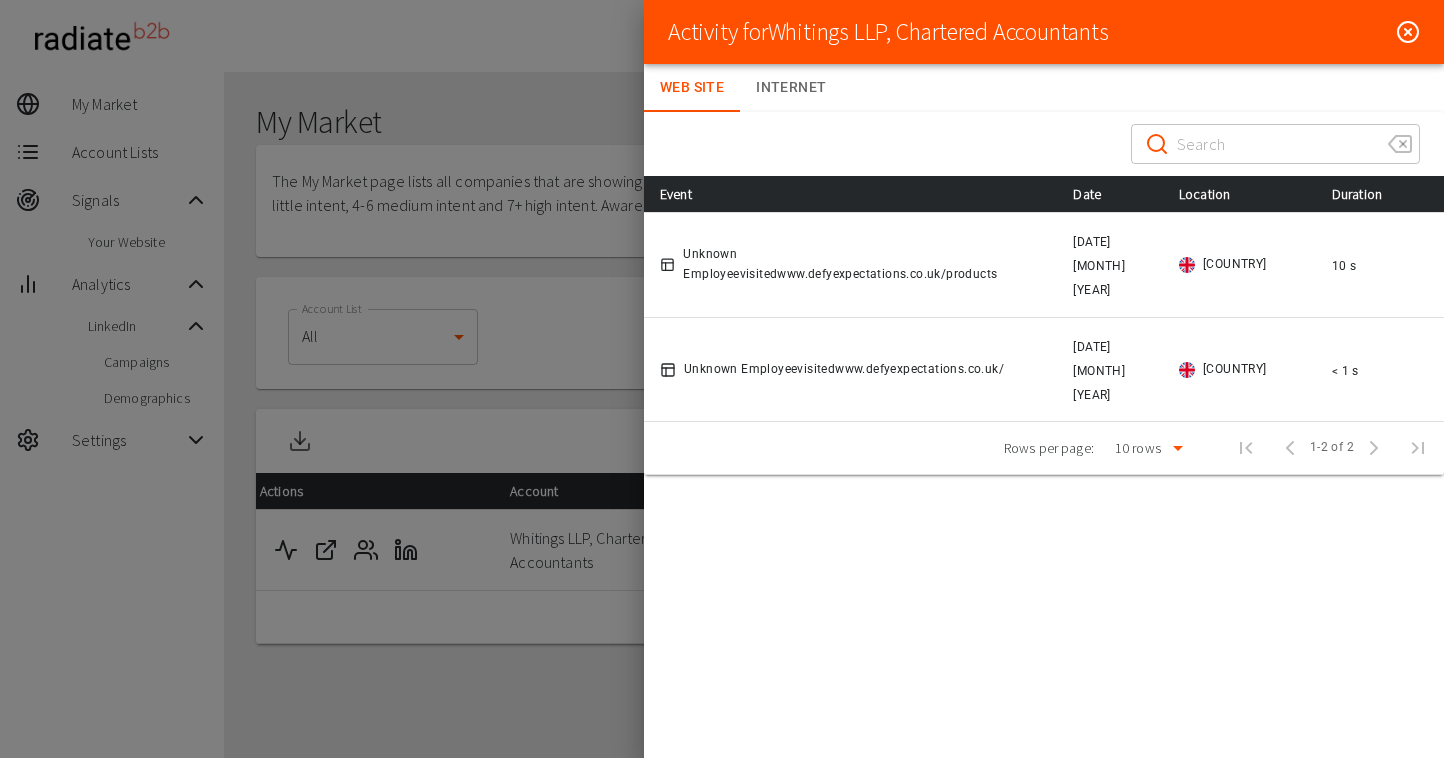 click 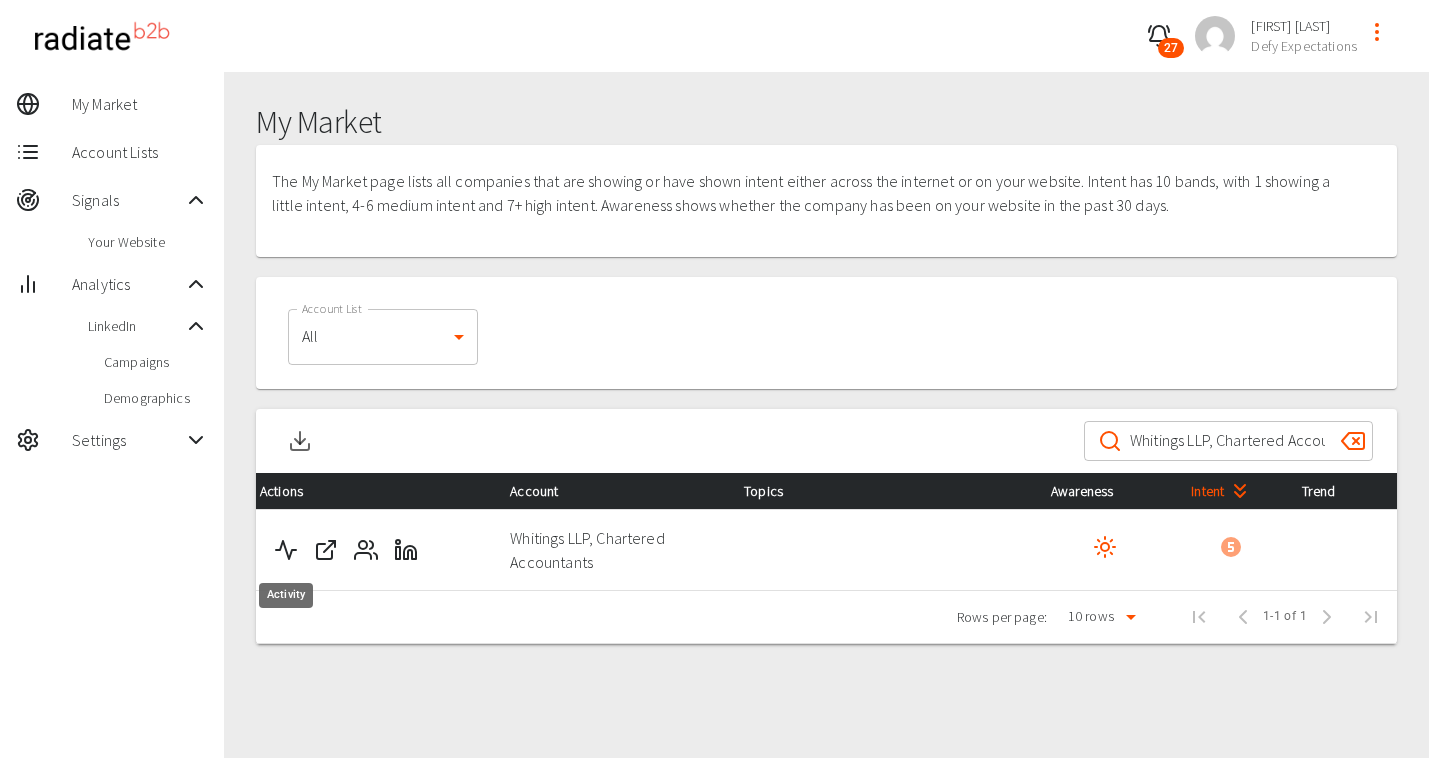 click 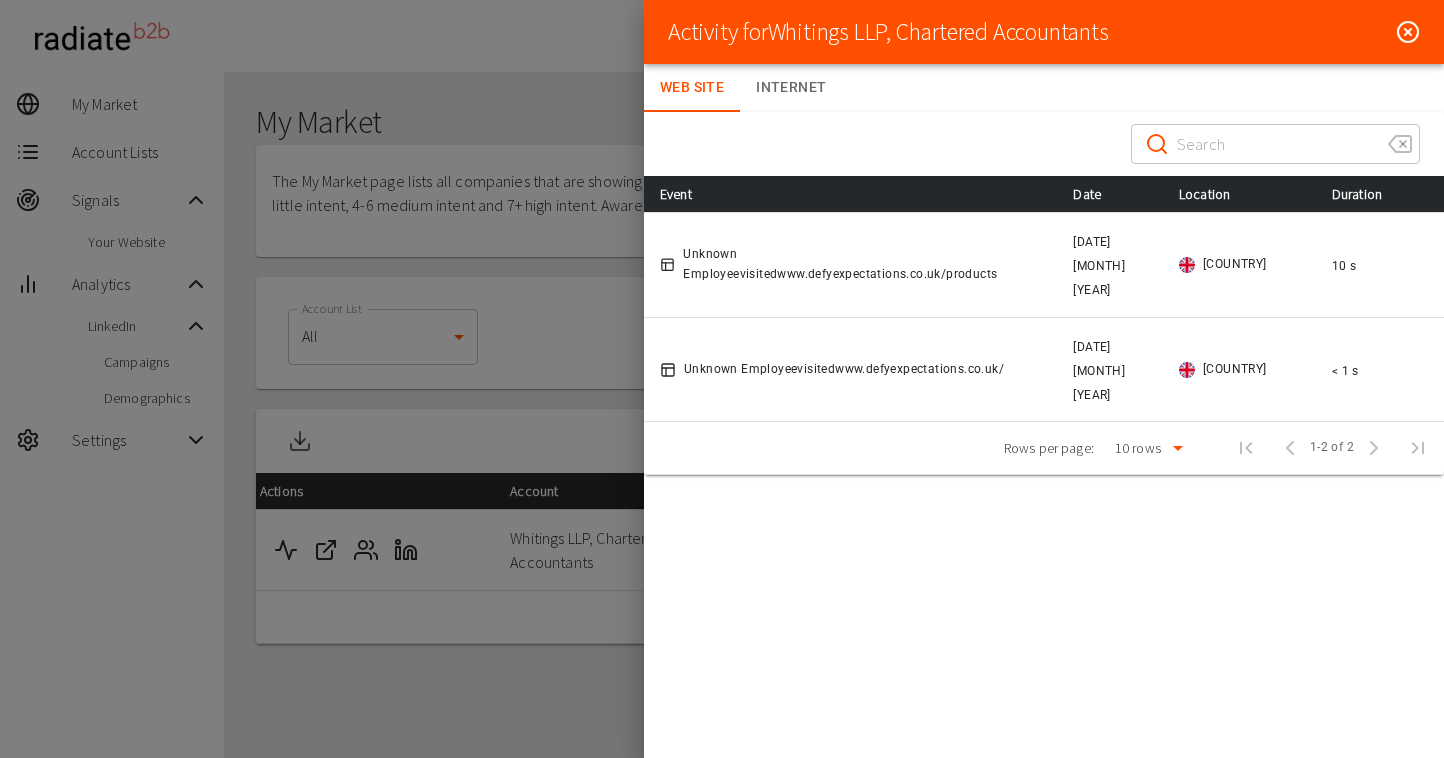 click at bounding box center (722, 379) 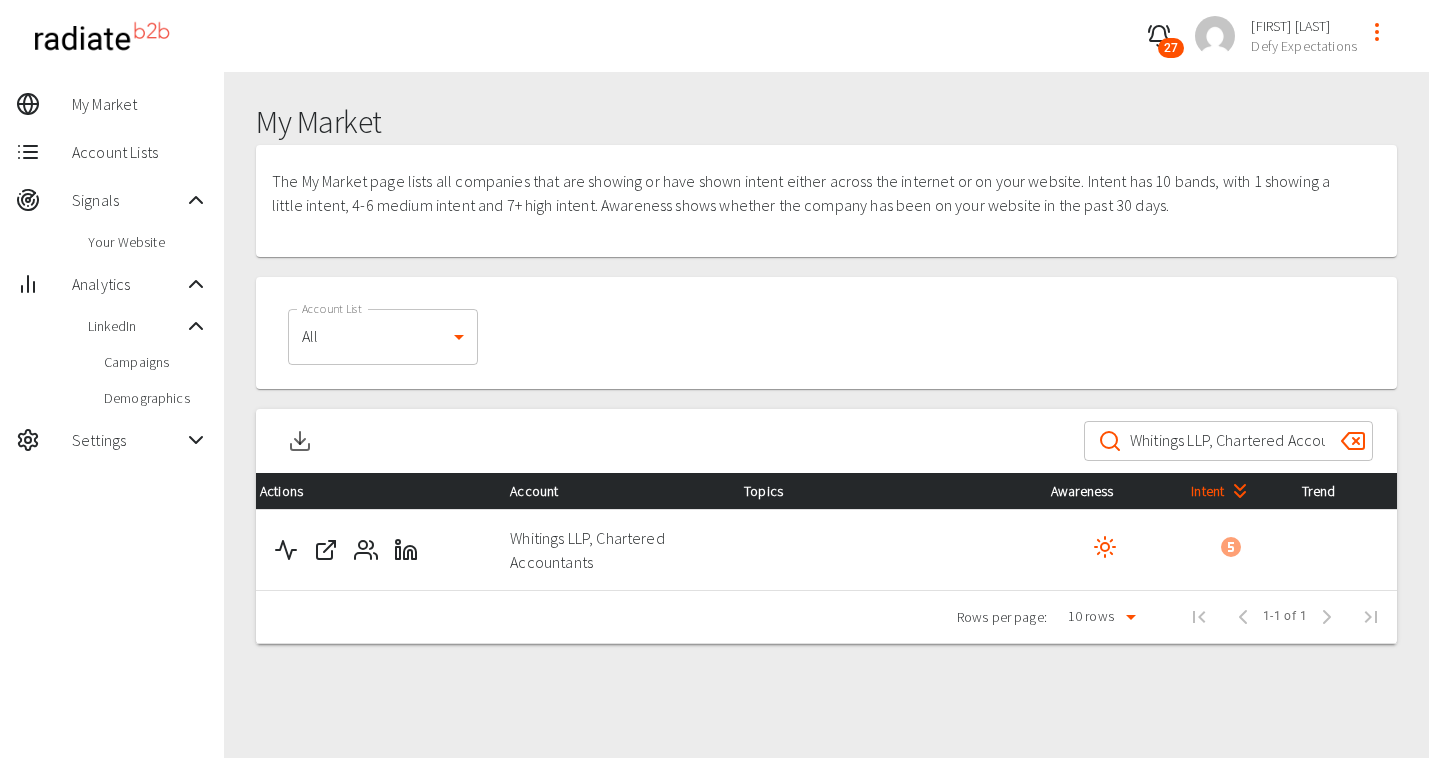 click on "Whitings LLP, Chartered Accountants" at bounding box center [1227, 441] 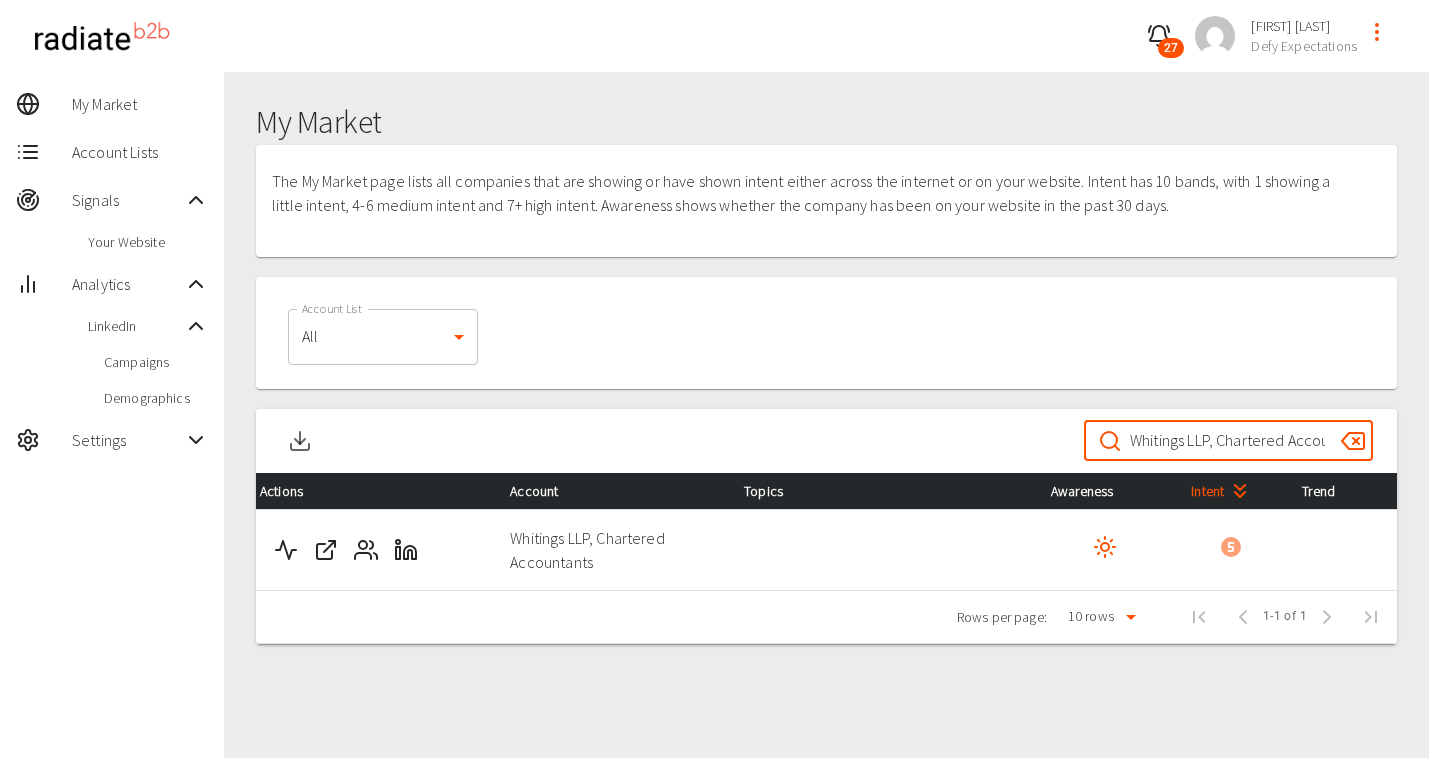 paste on "Service Works Global" 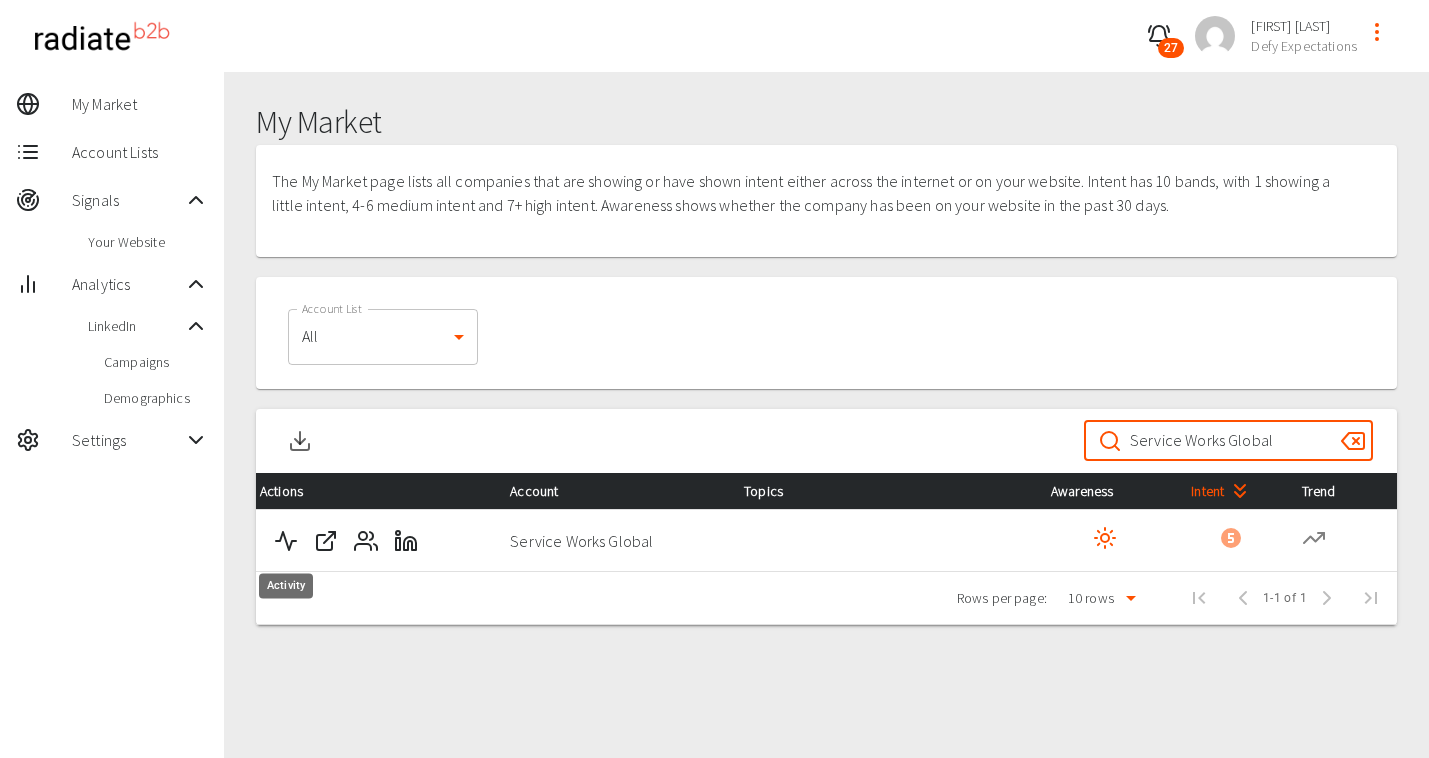 click 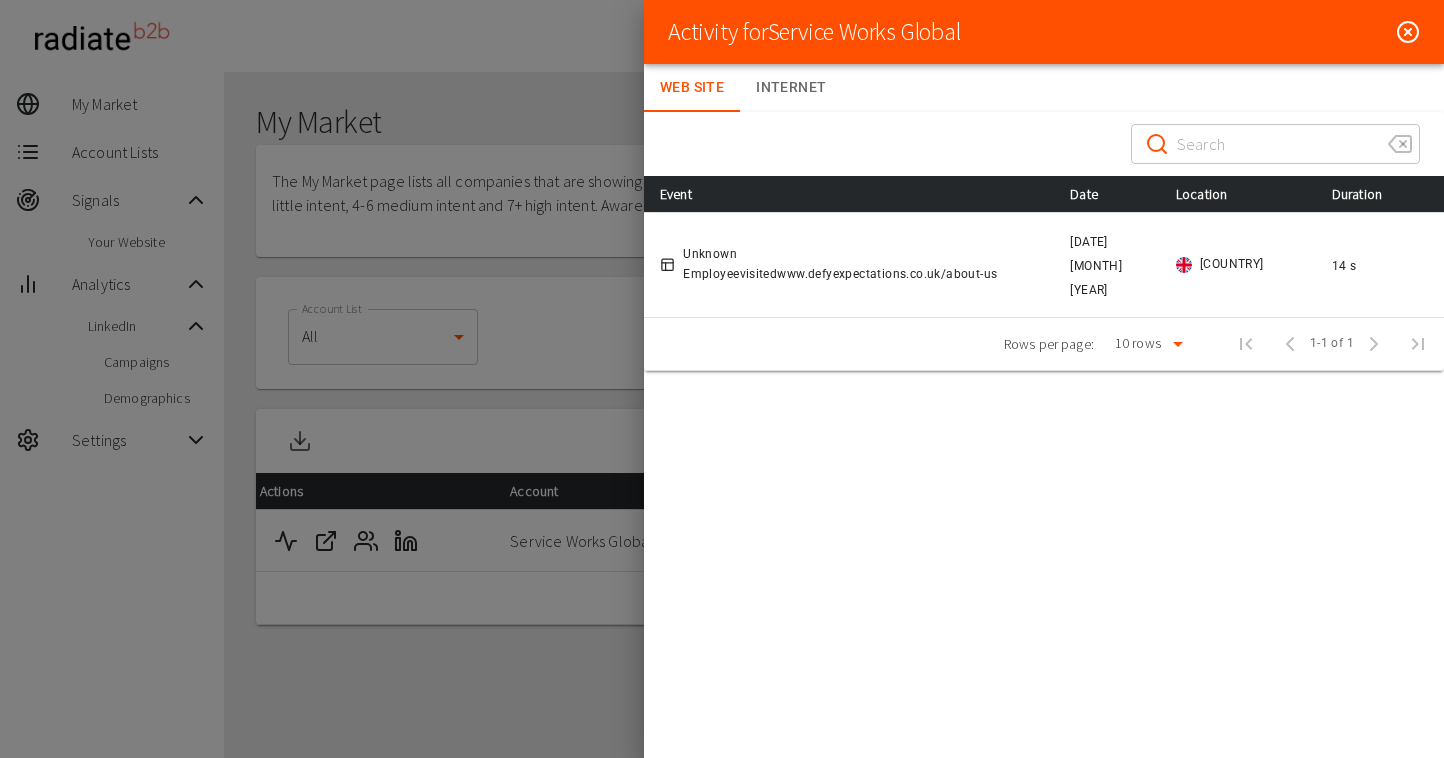 click 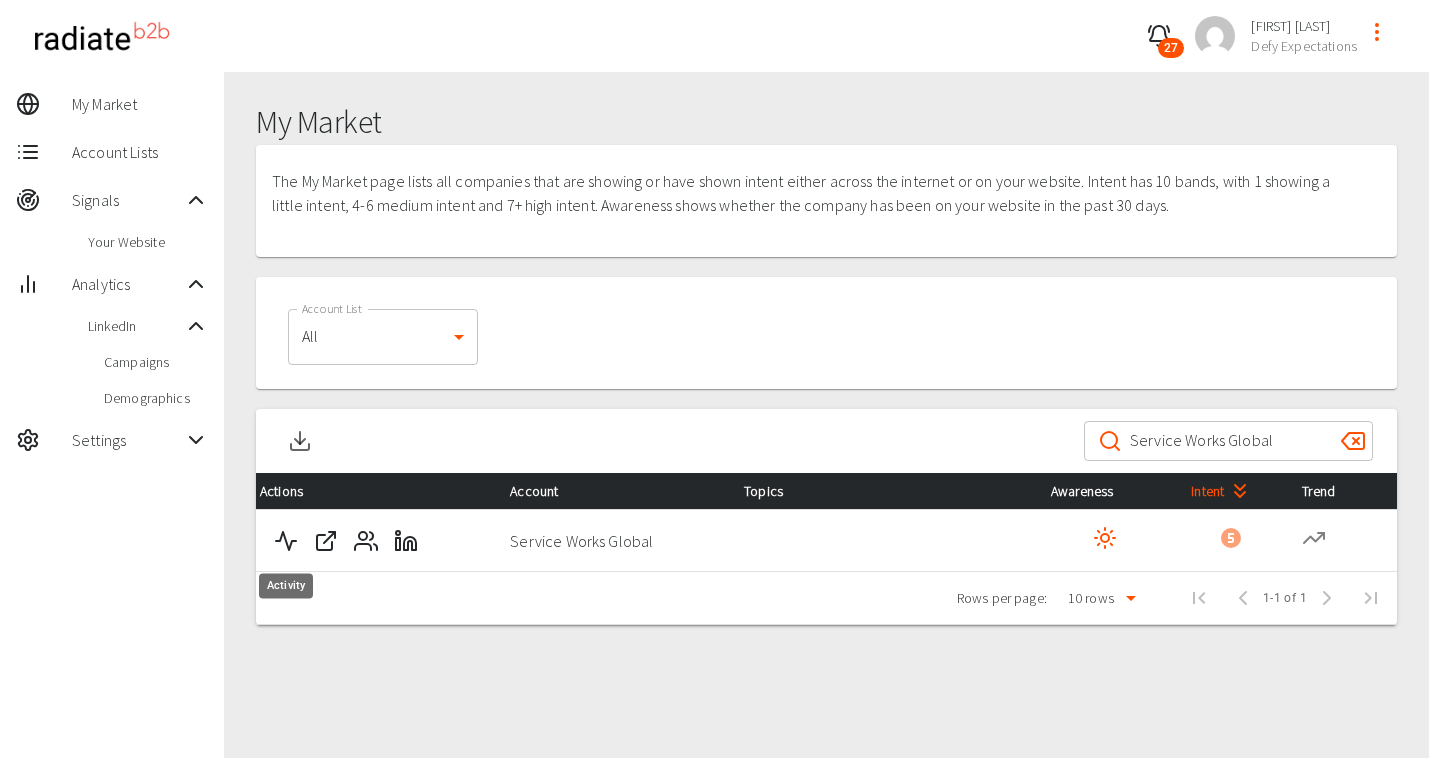 click 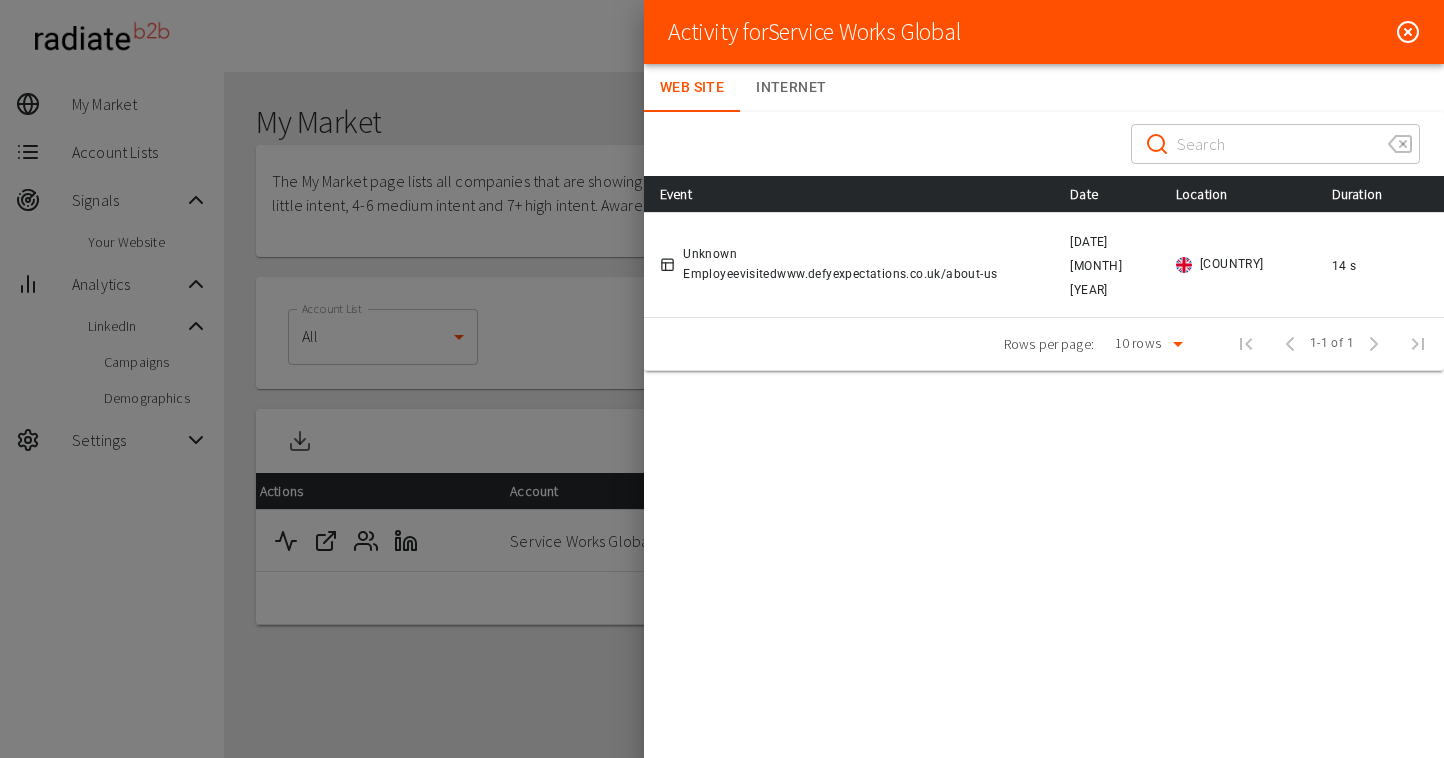 click 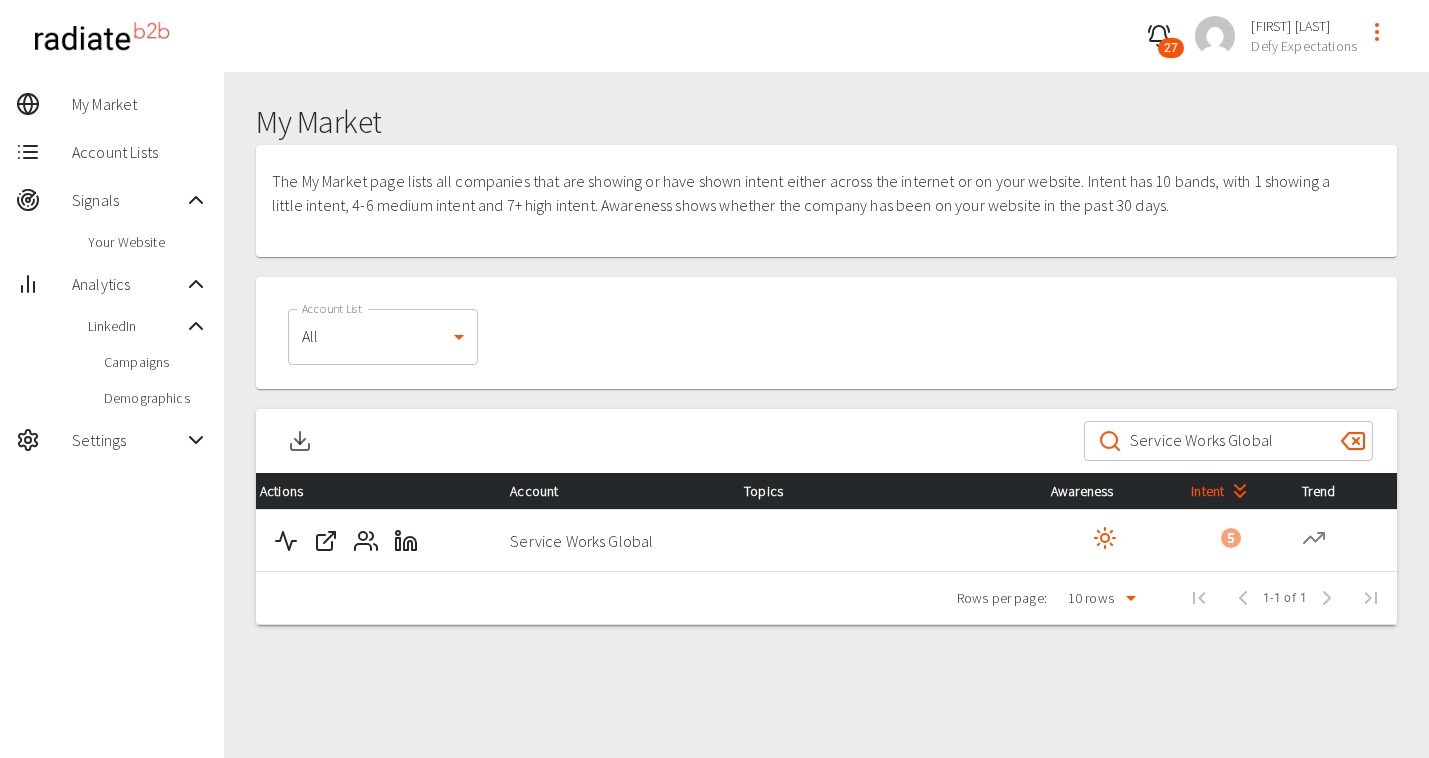 click on "Service Works Global" at bounding box center (1227, 441) 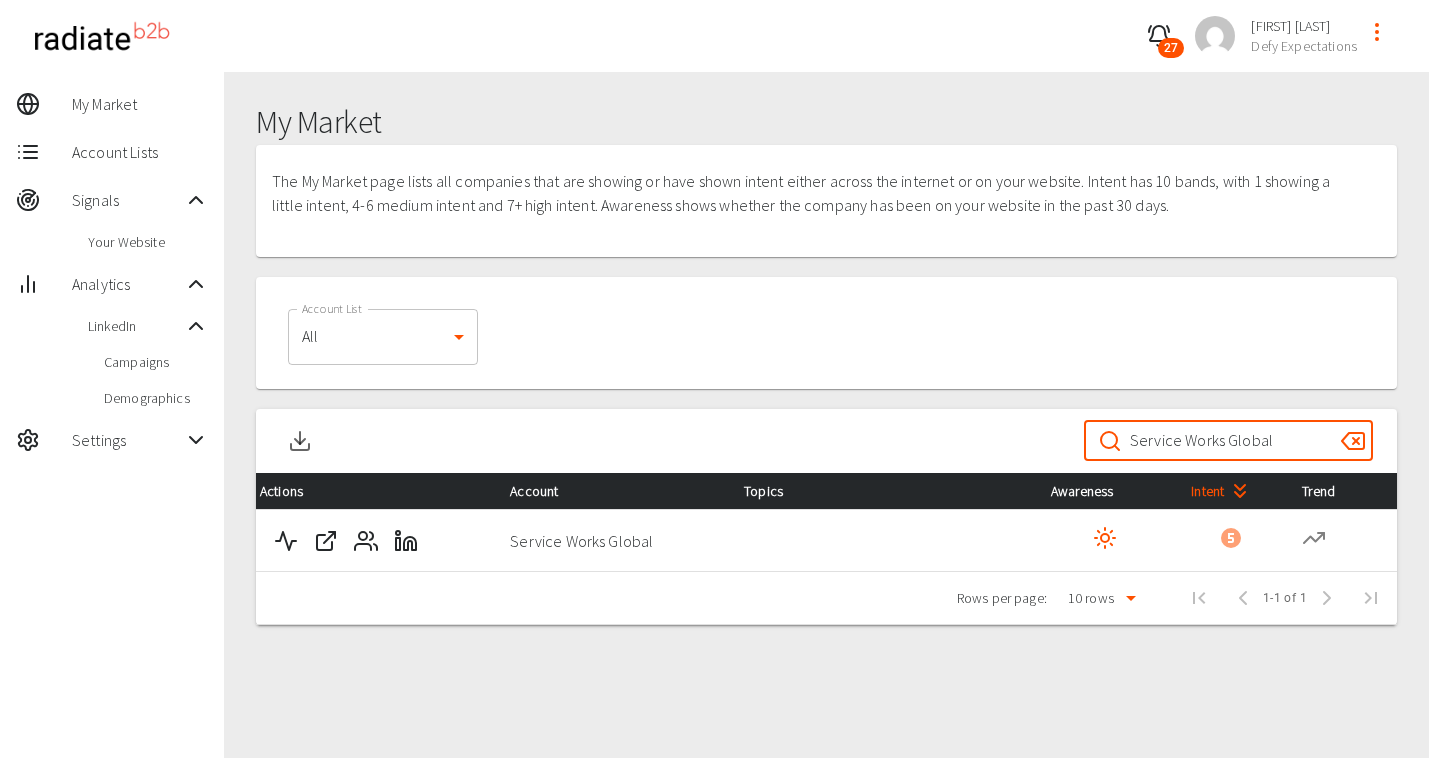 paste on "M G Alba" 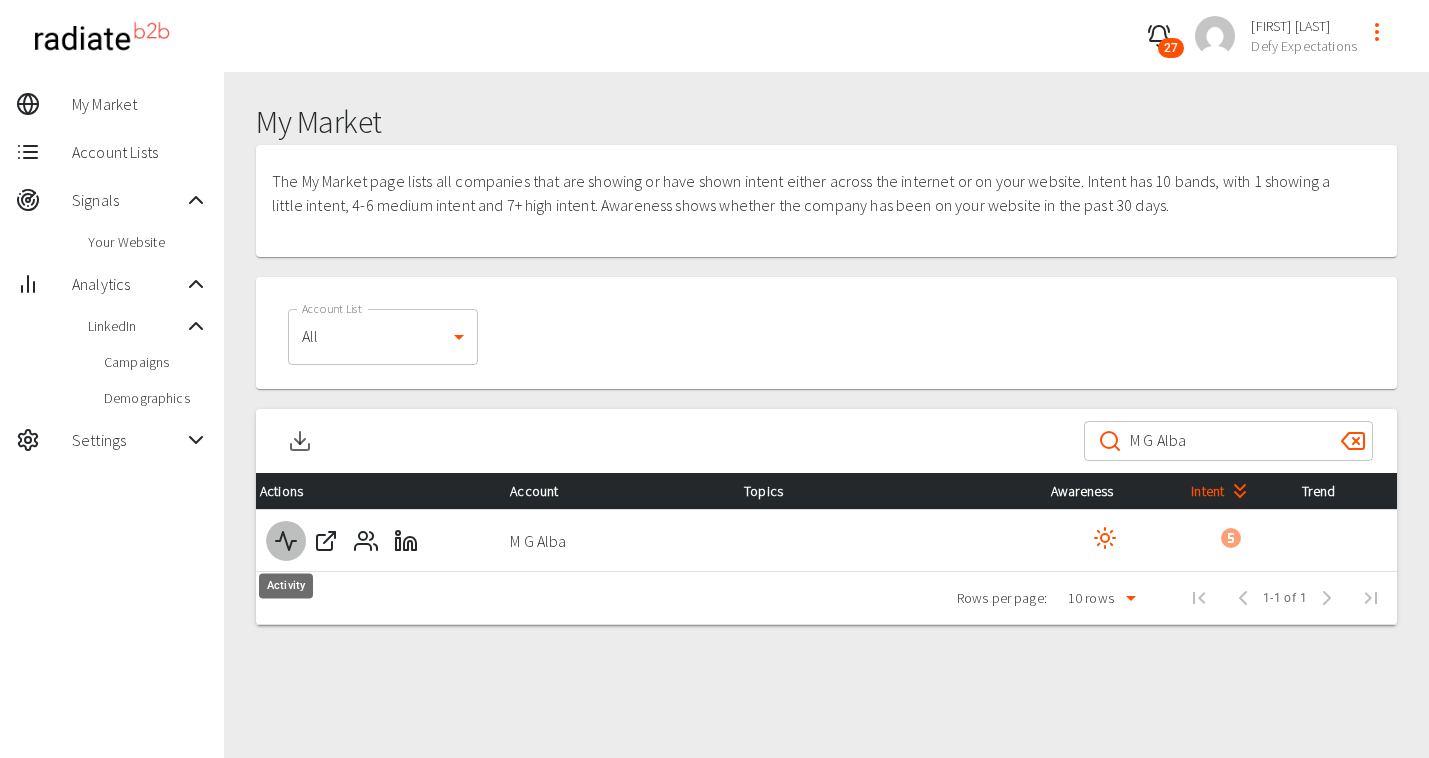 click 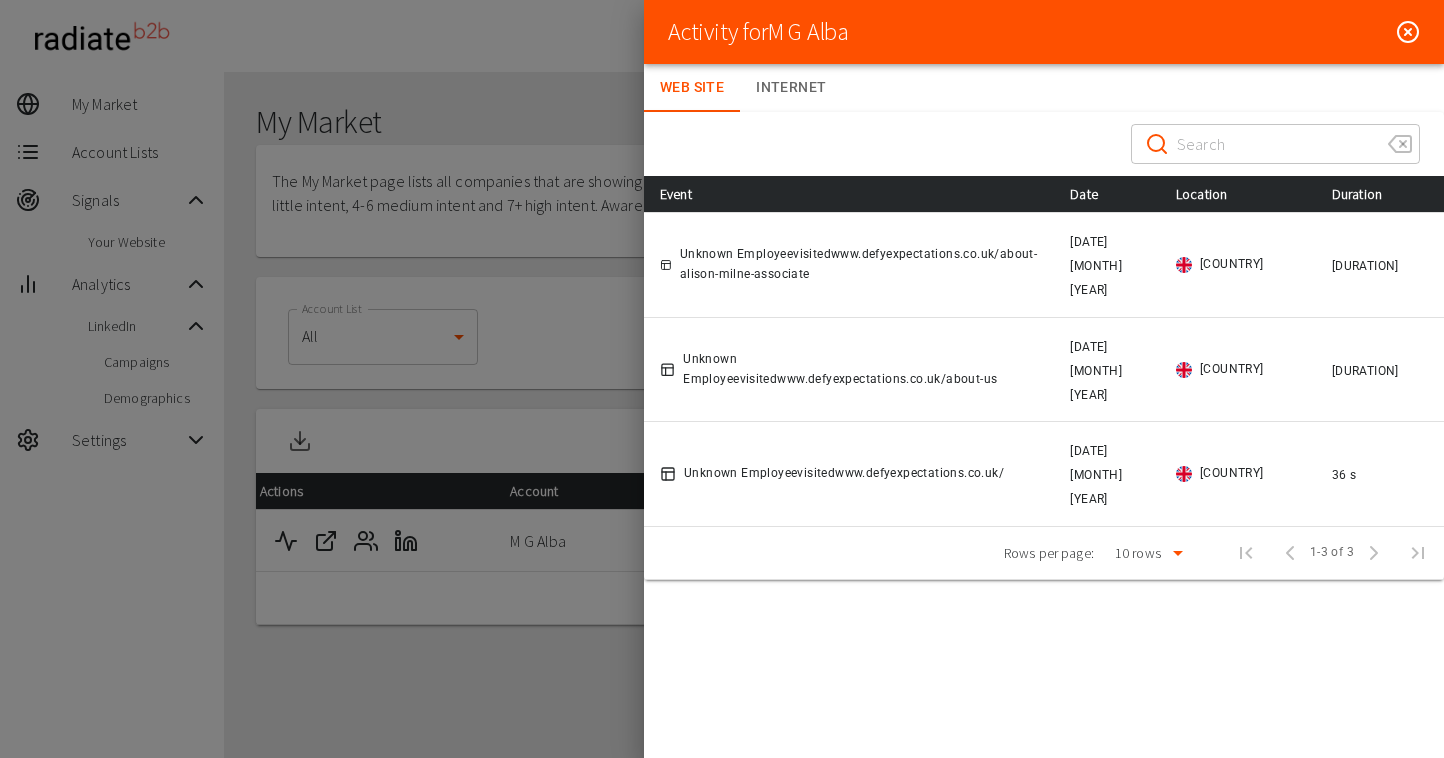 click 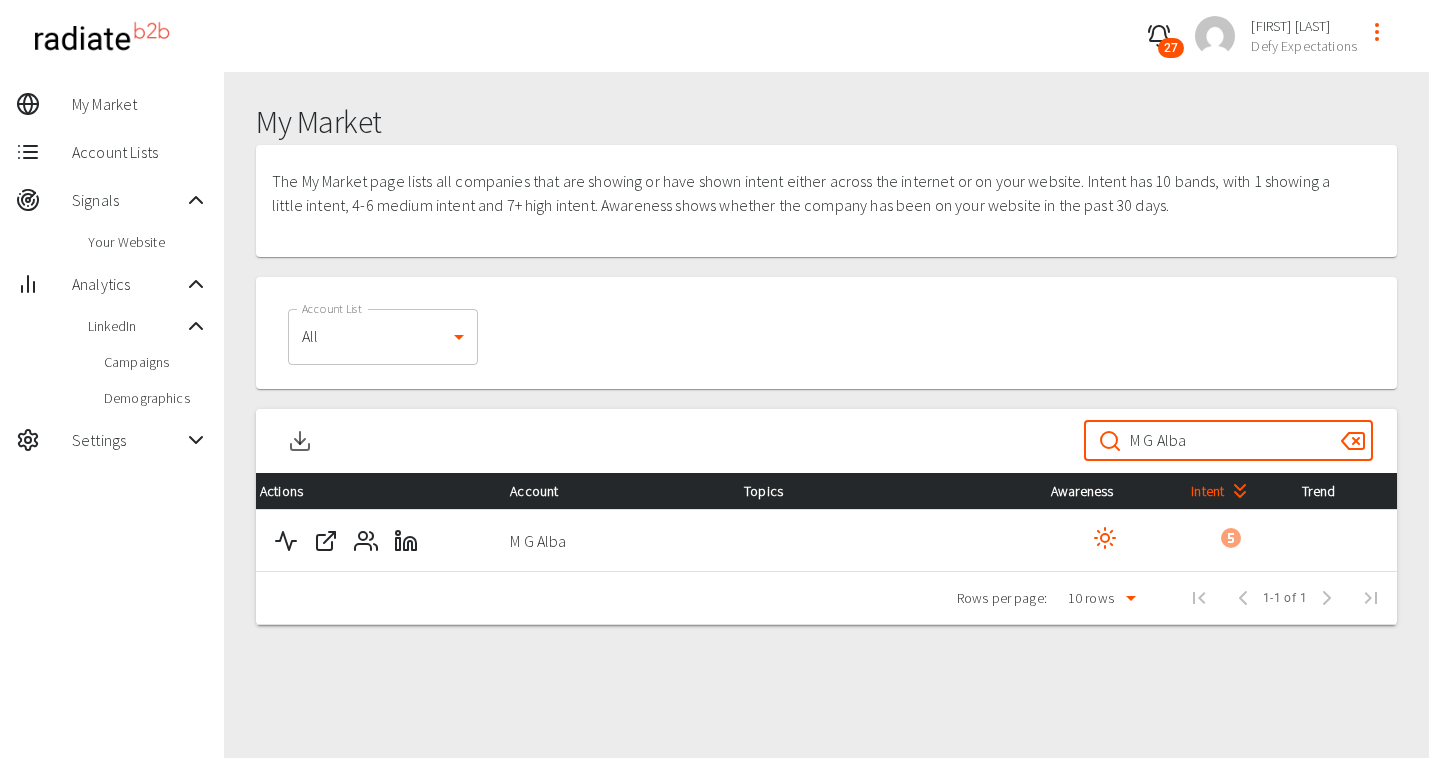 click on "M G Alba" at bounding box center (1227, 441) 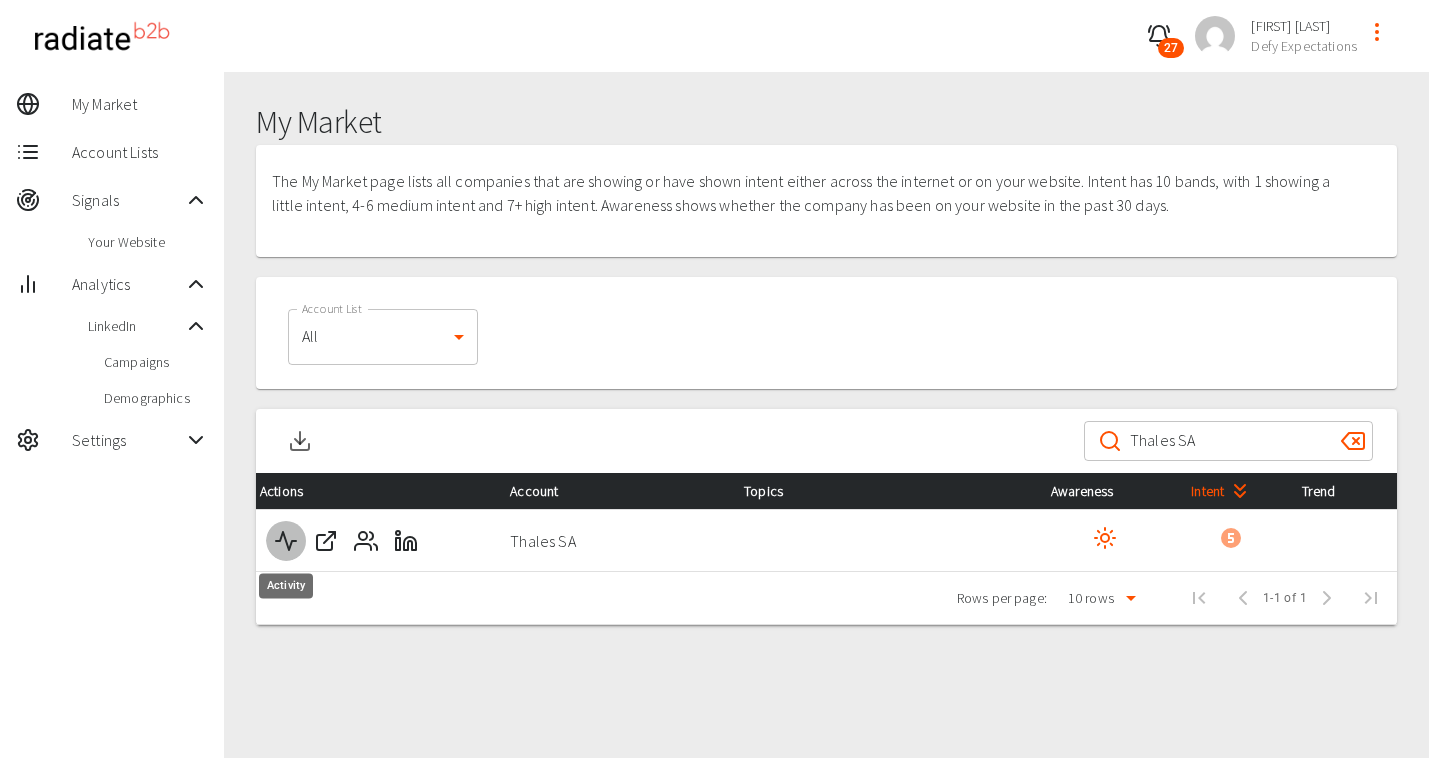 click 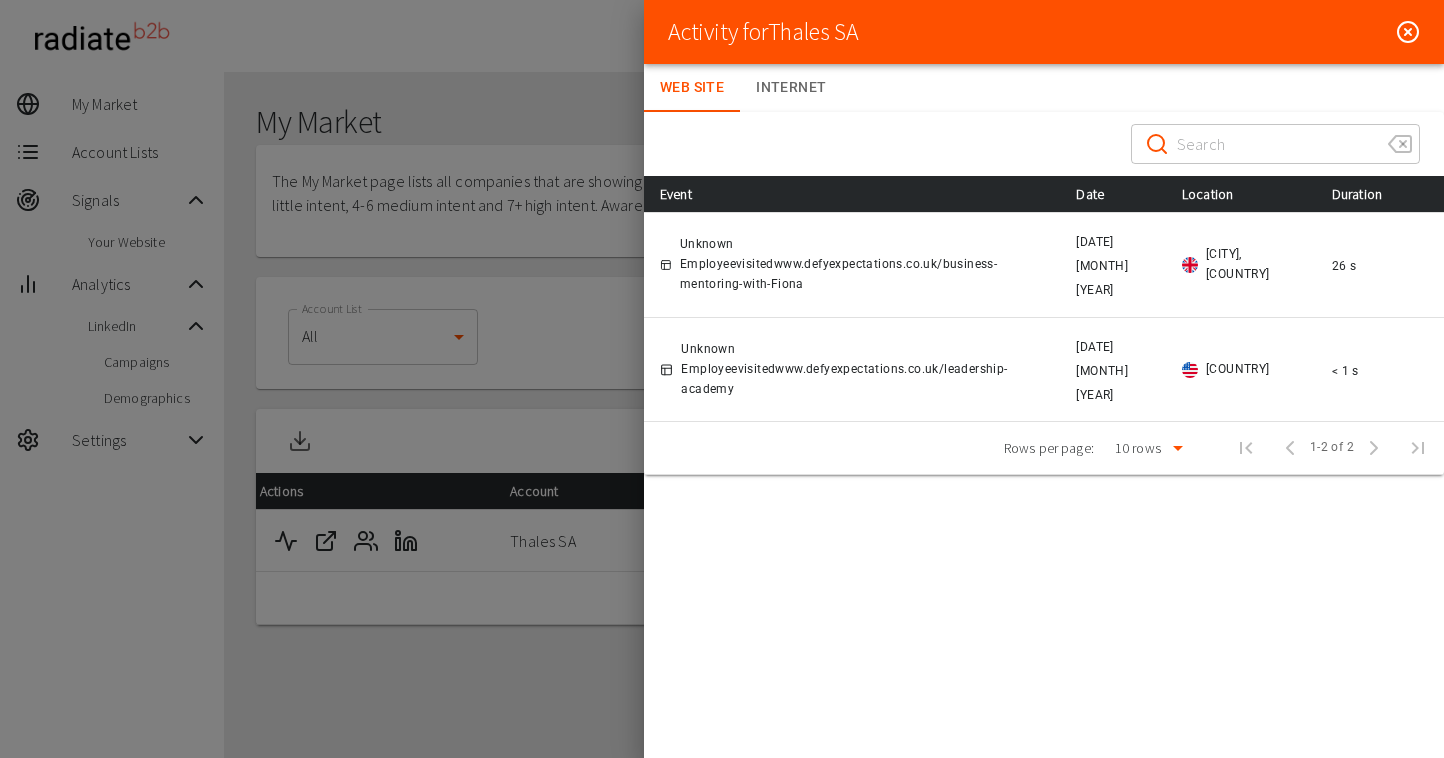 click 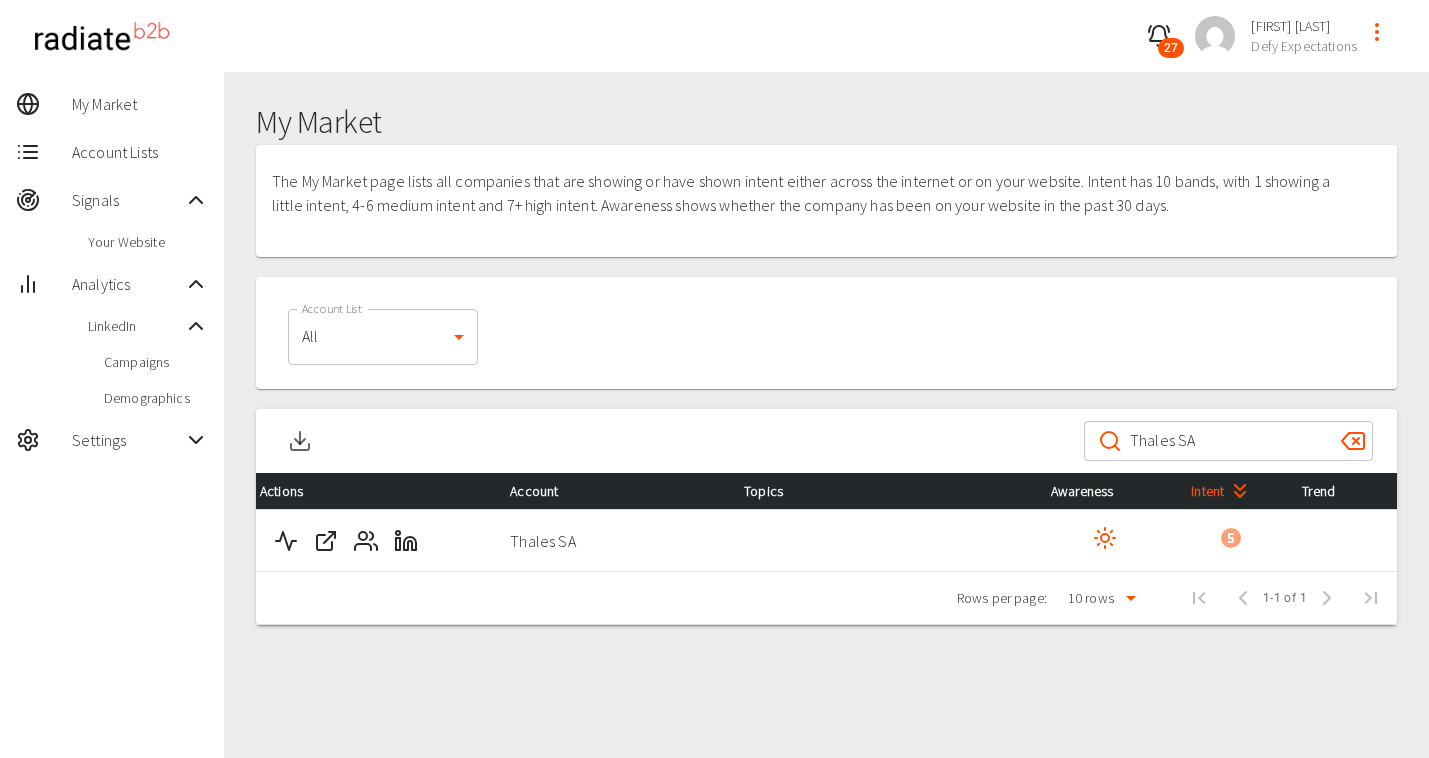 click on "Thales SA" at bounding box center [1227, 441] 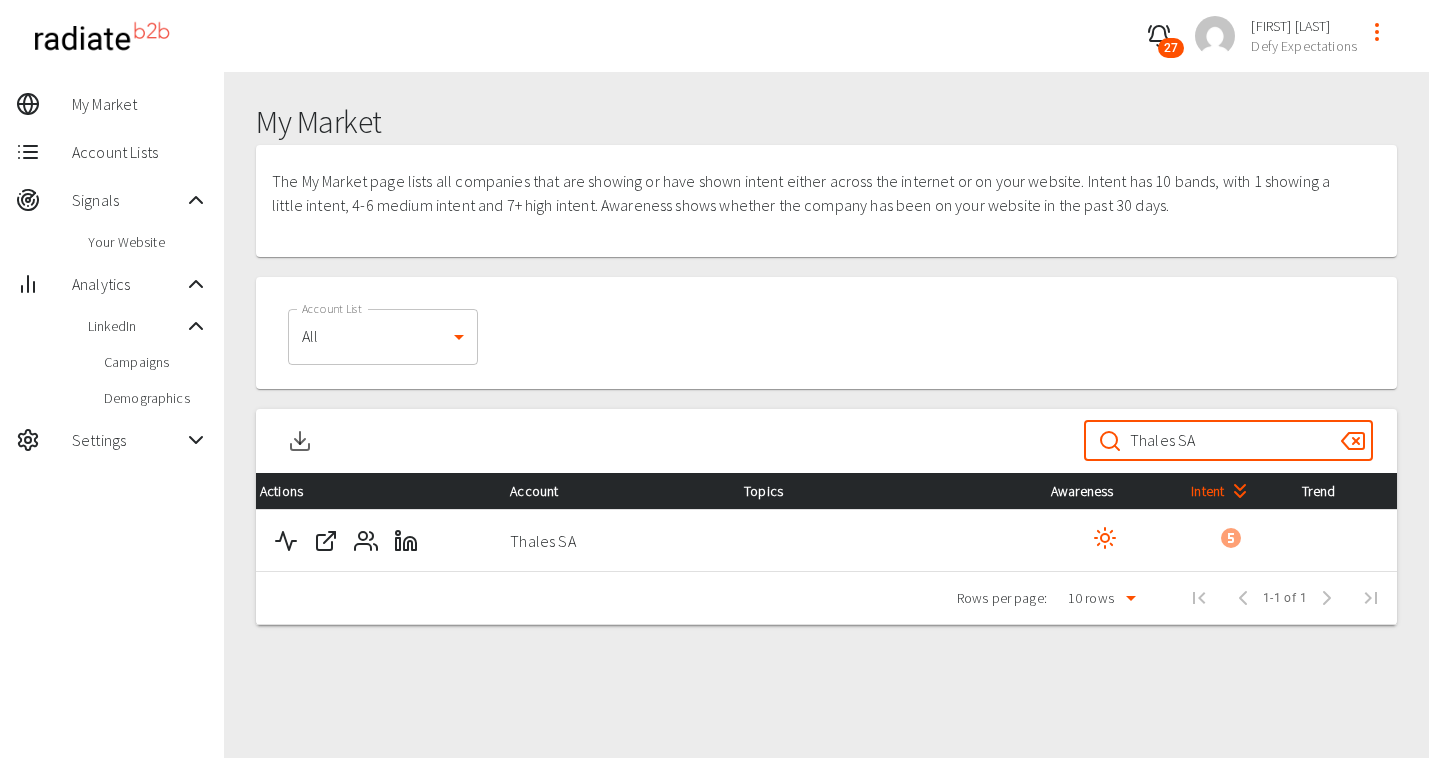 paste on "HCA Holdings, Inc." 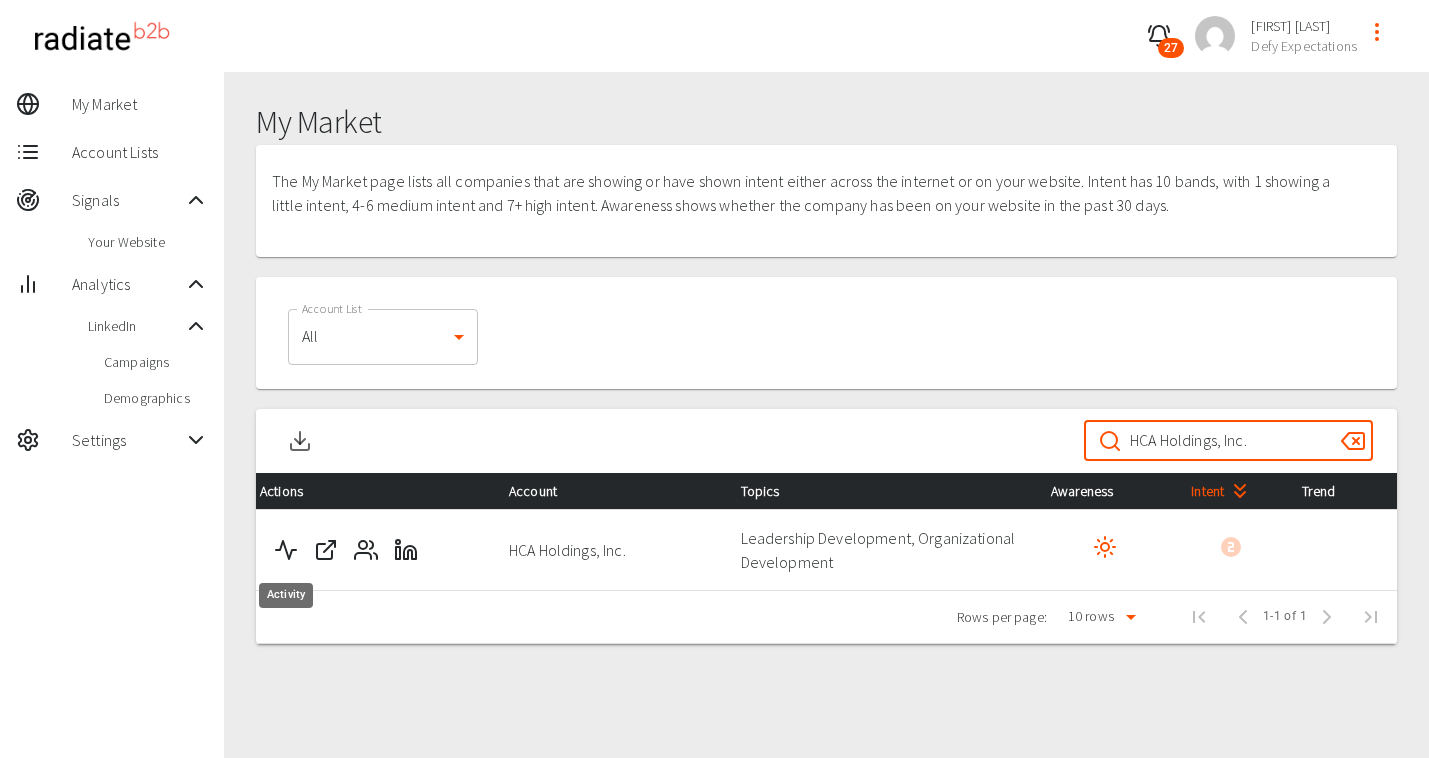 click at bounding box center (286, 550) 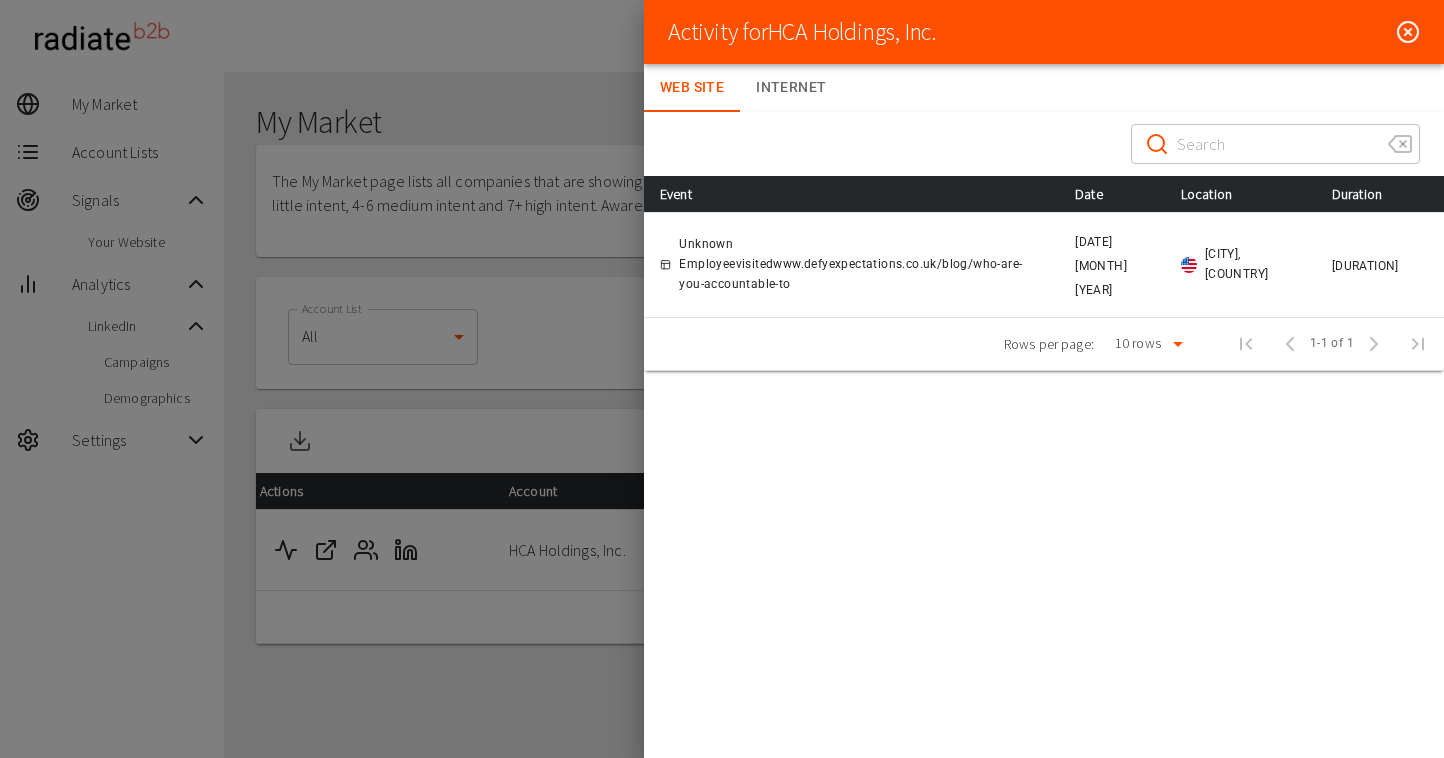 click 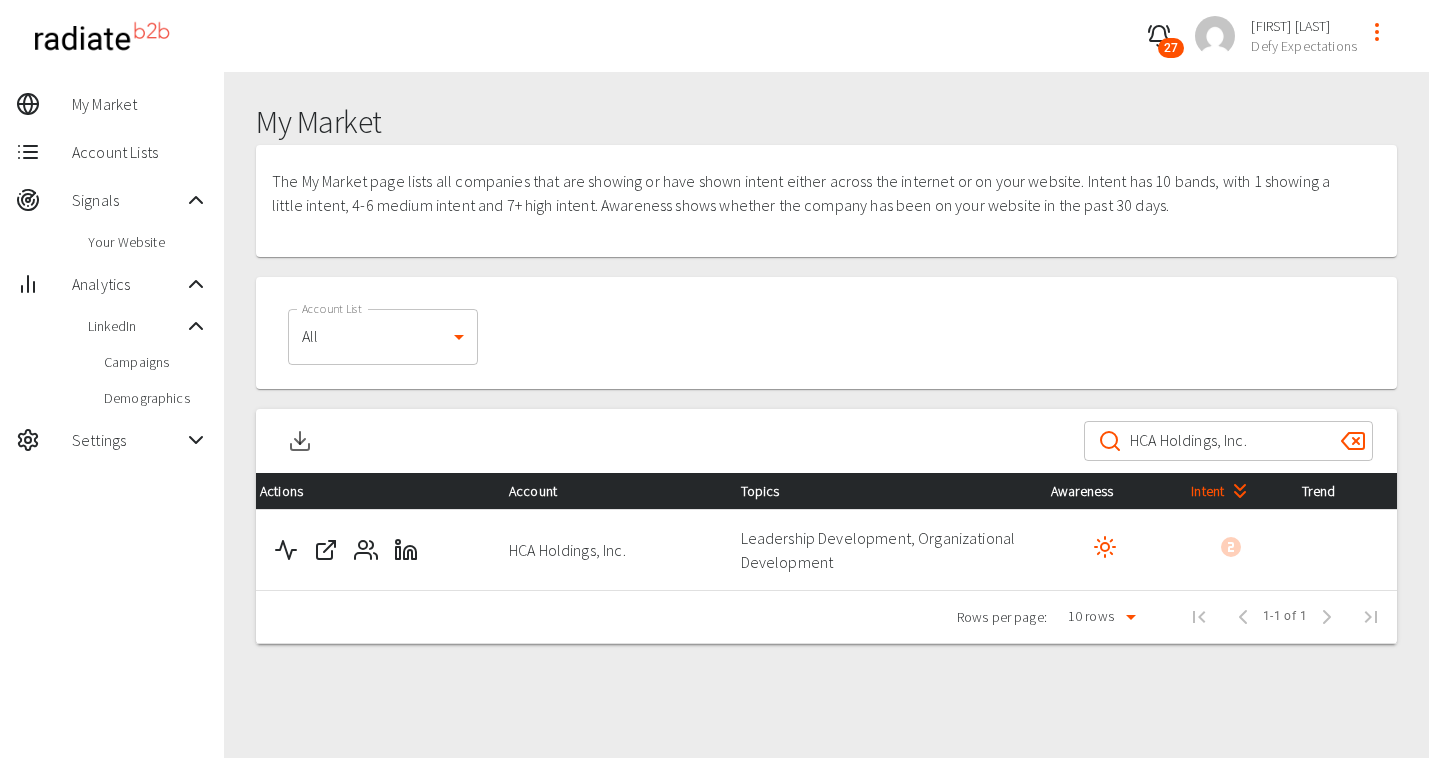 click on "HCA Holdings, Inc." at bounding box center [1227, 441] 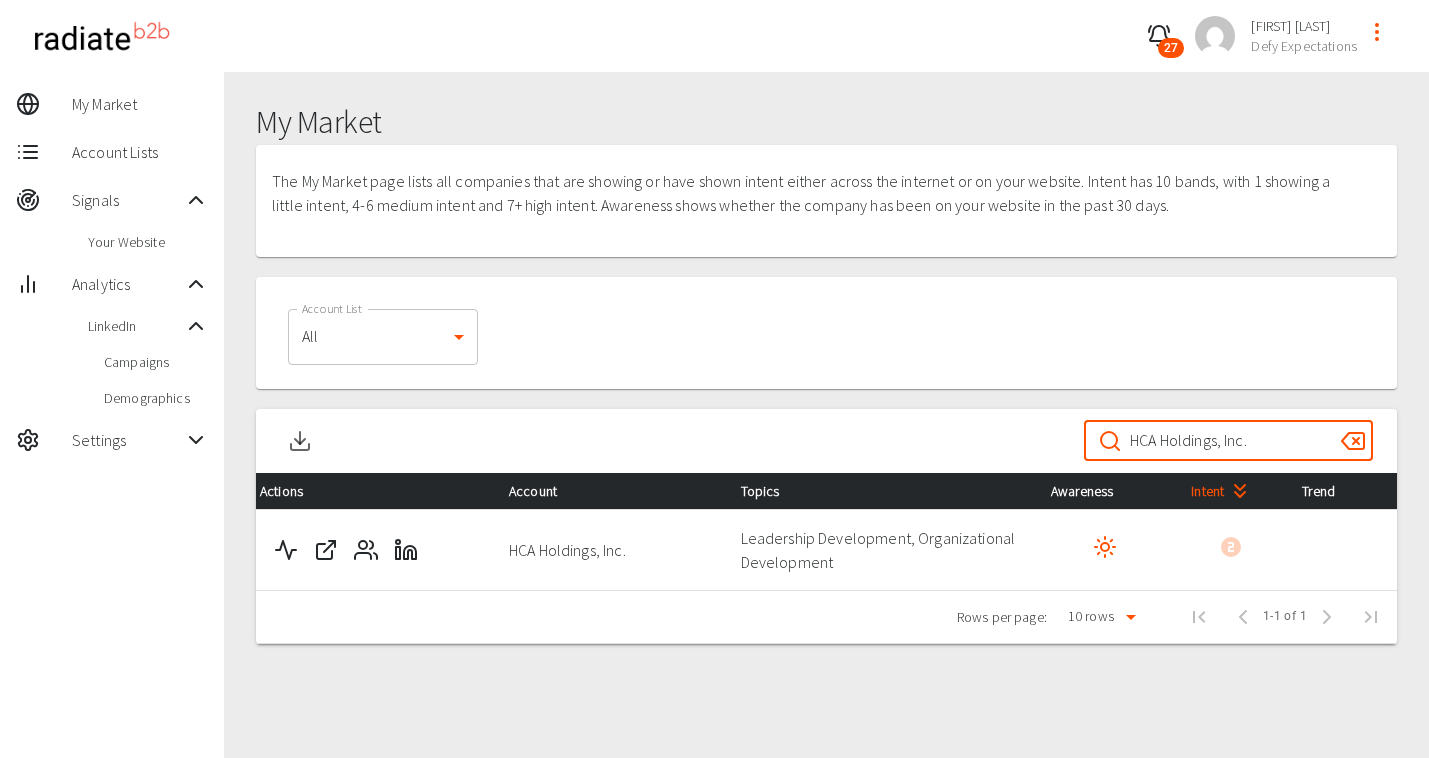 paste on "Television New Zealand Limited" 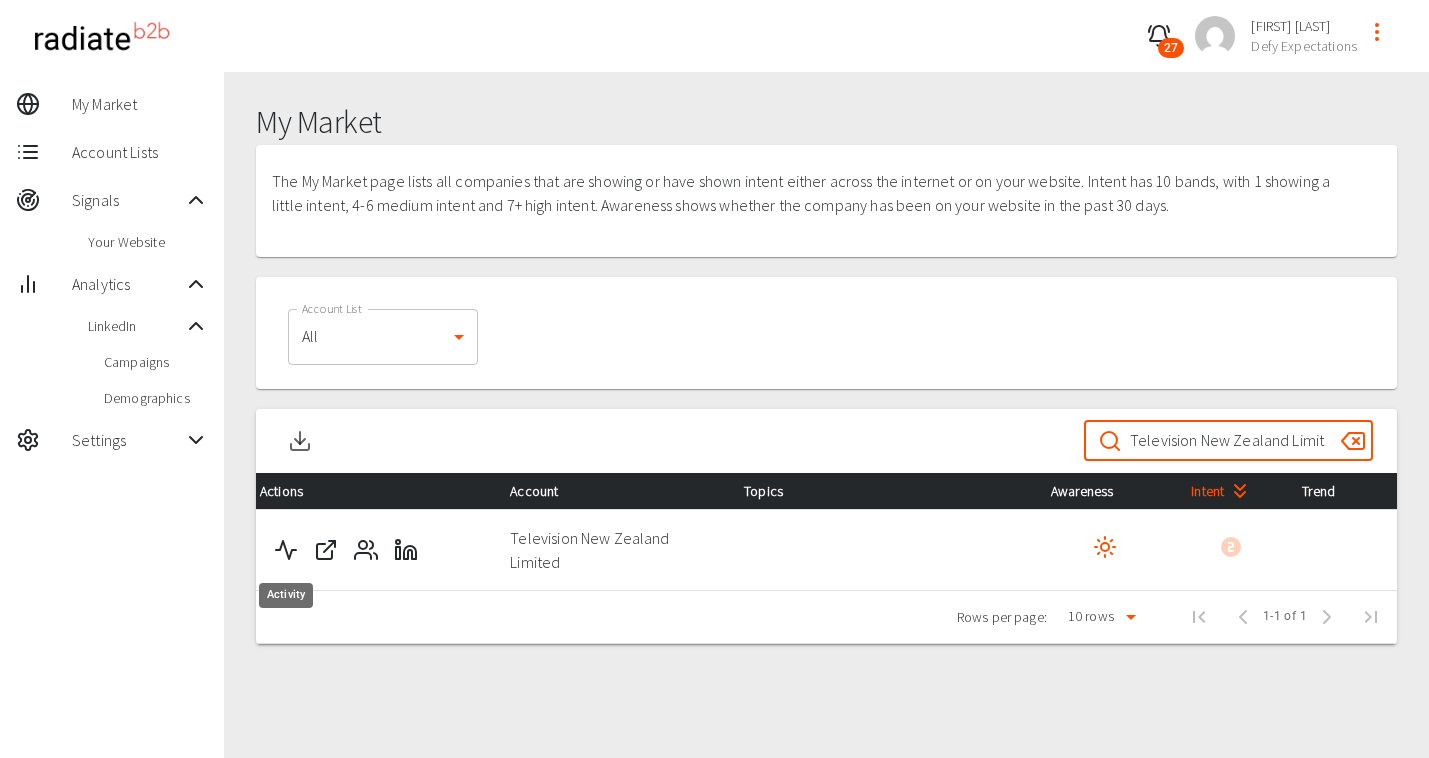 type on "Television New Zealand Limited" 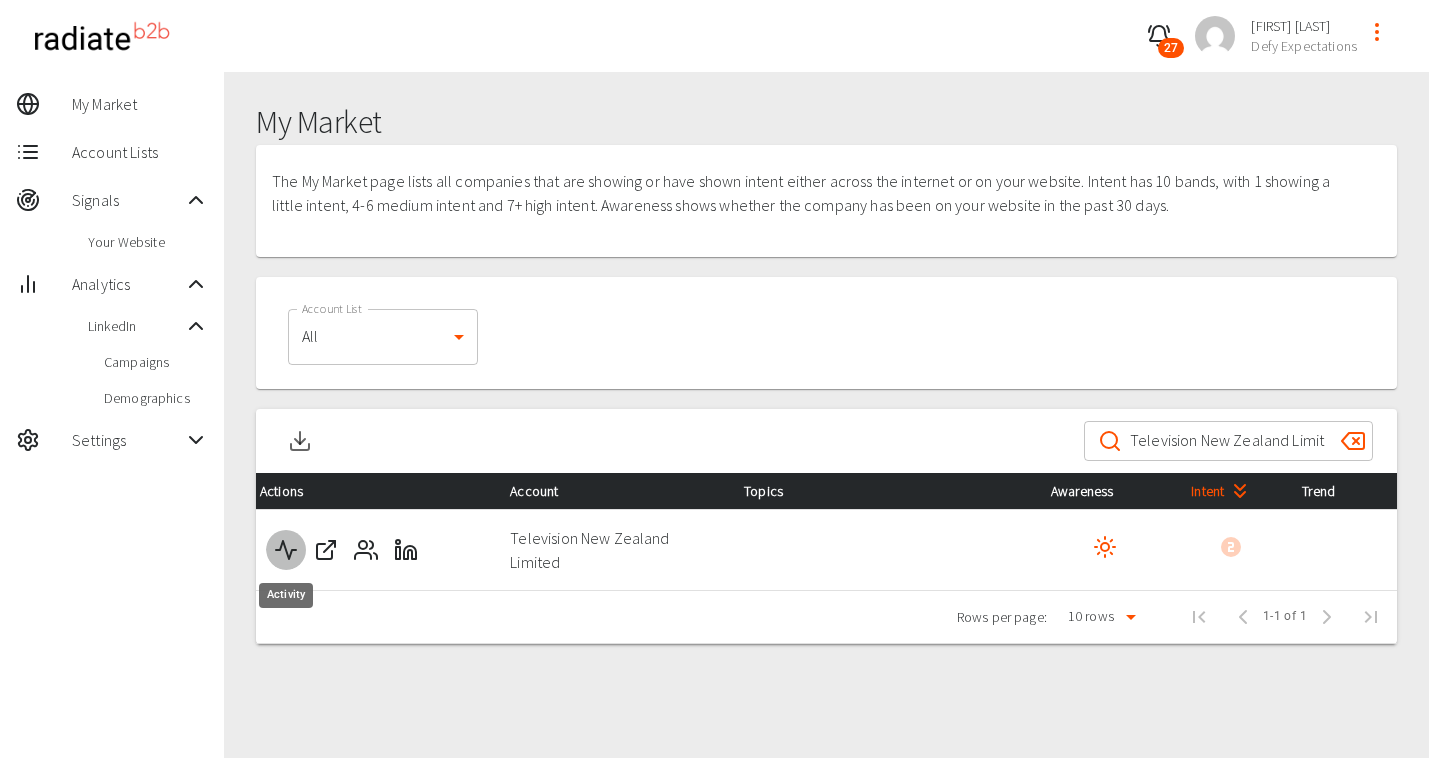 click 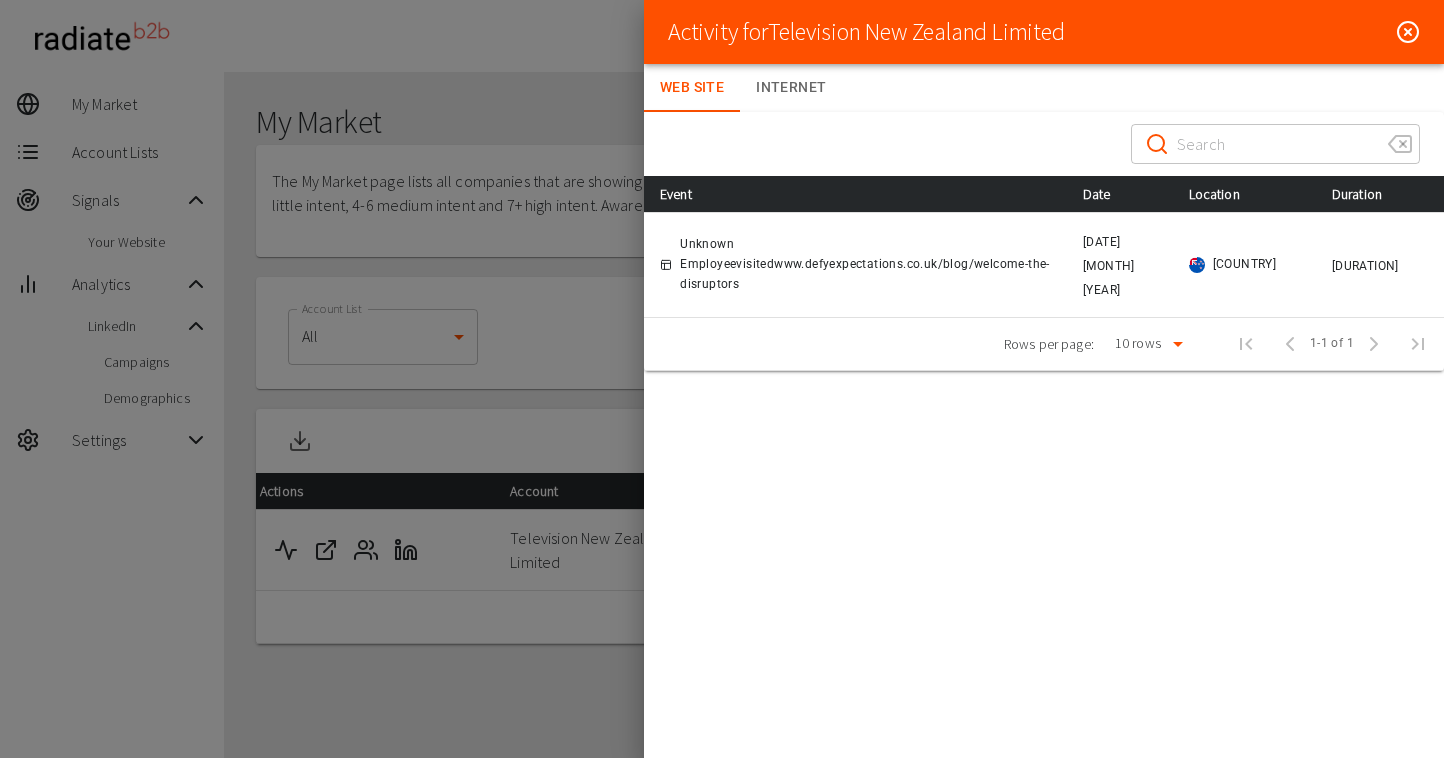 click 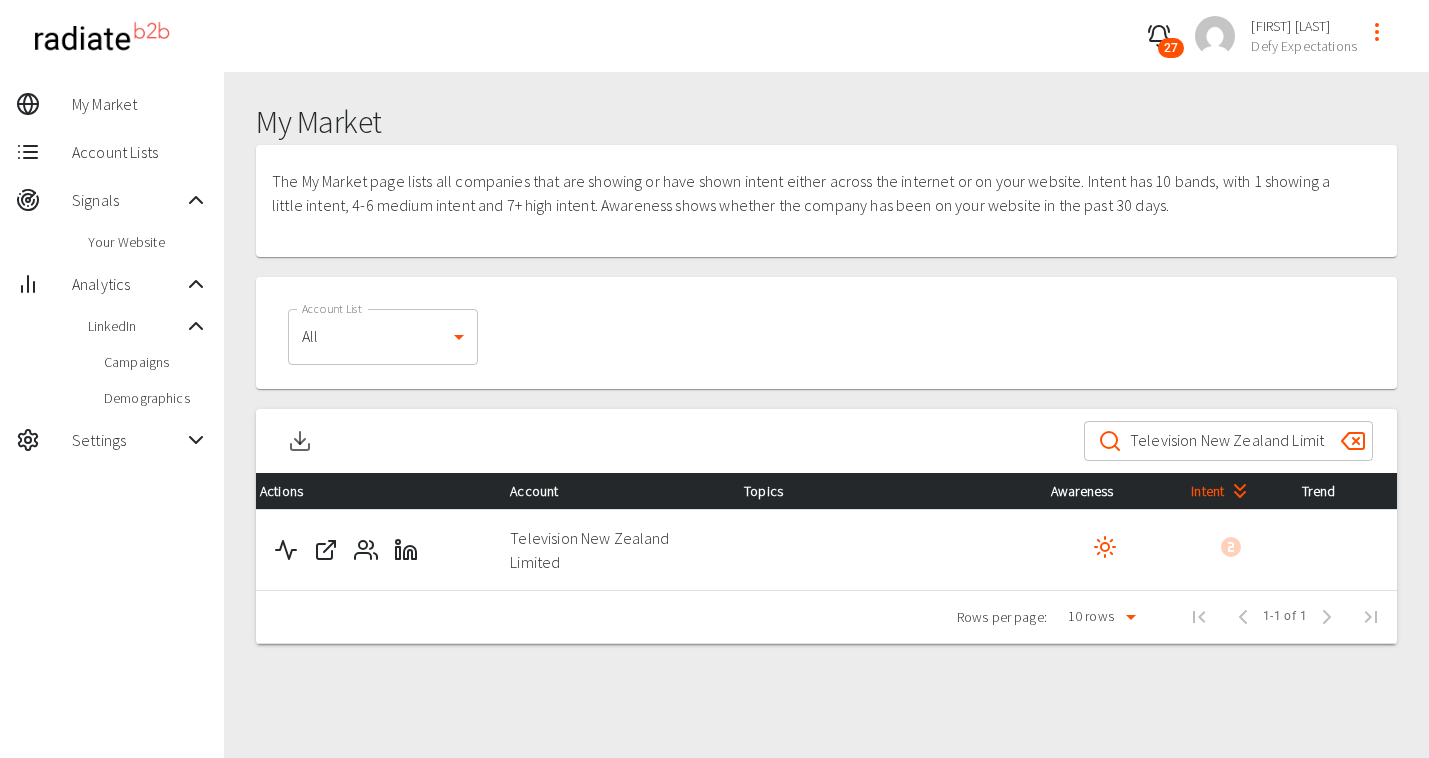 click 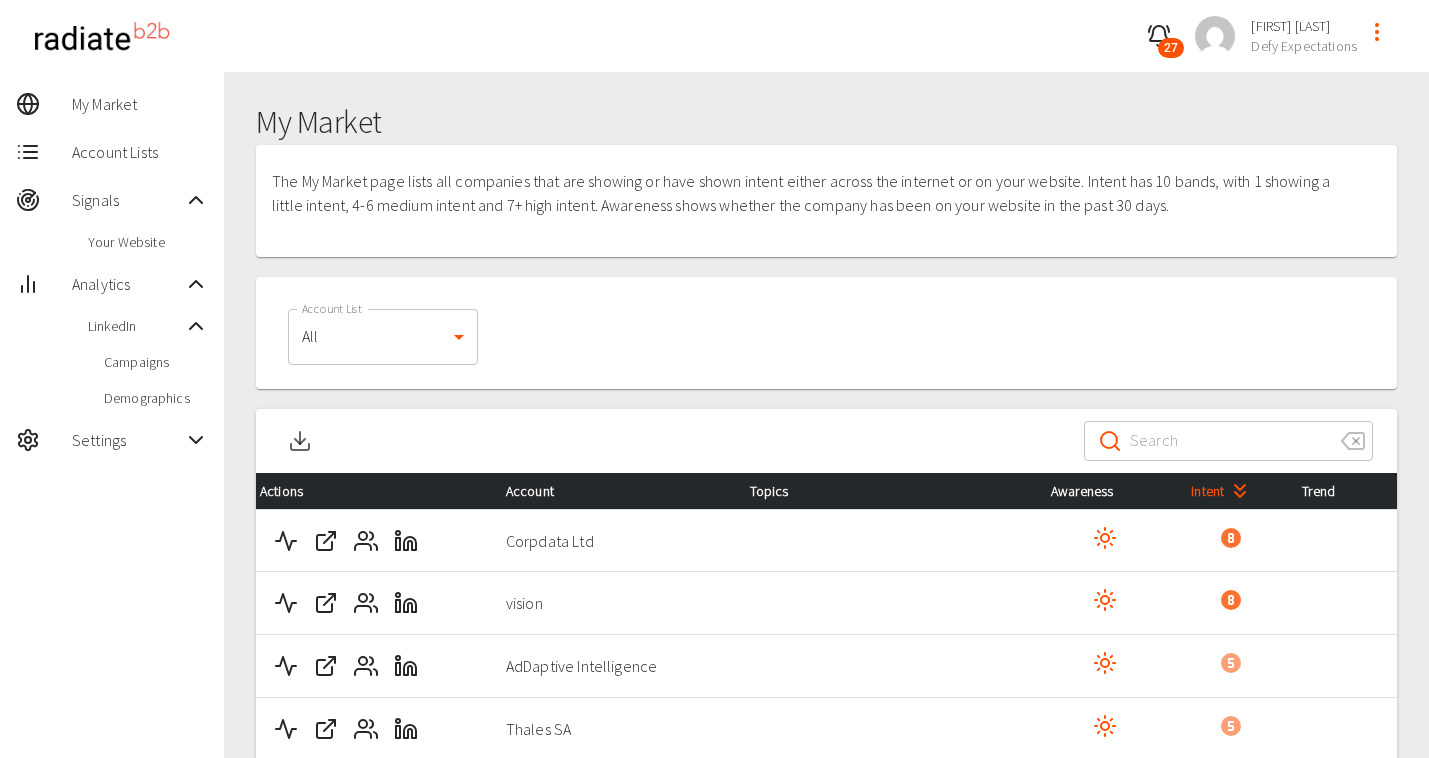 click at bounding box center (1227, 441) 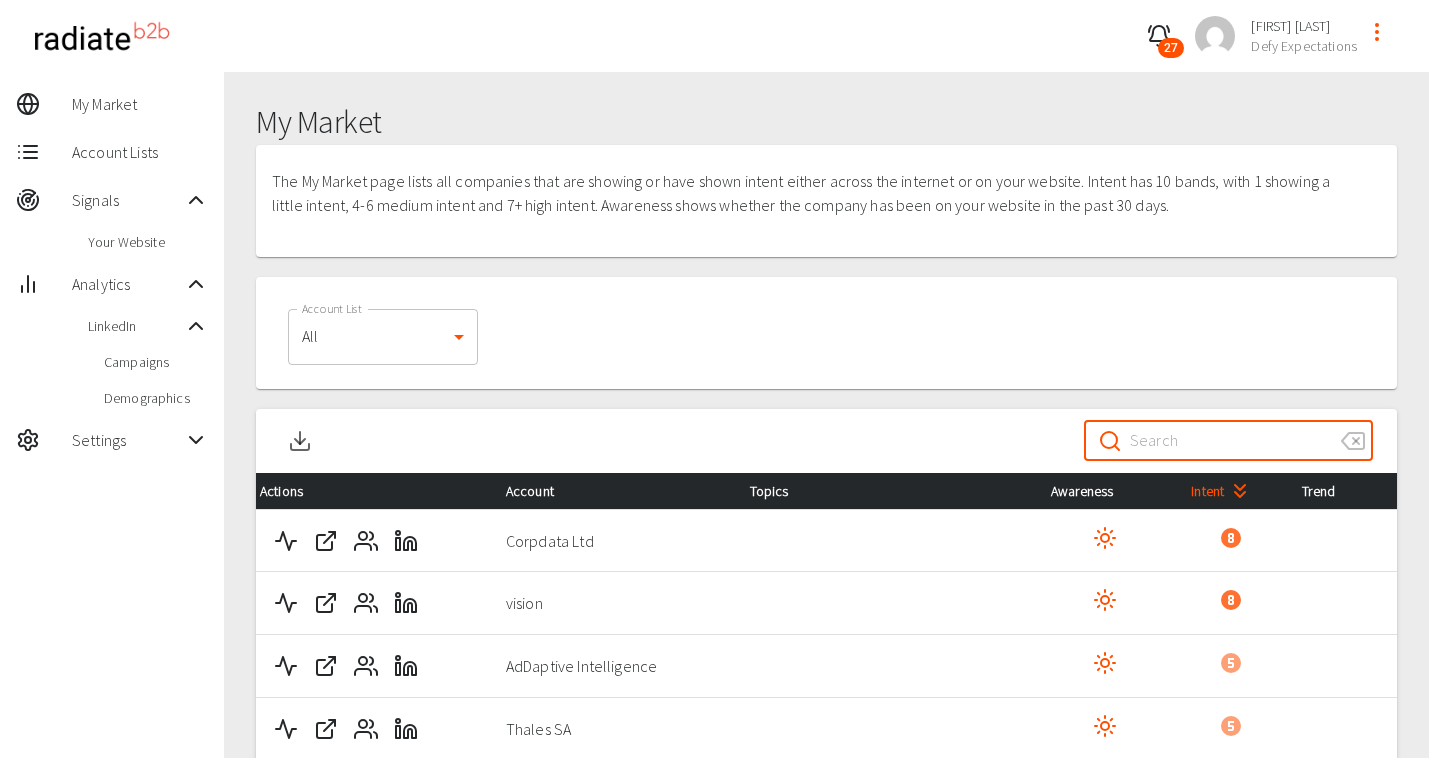 paste on "St Mary's College Oscott" 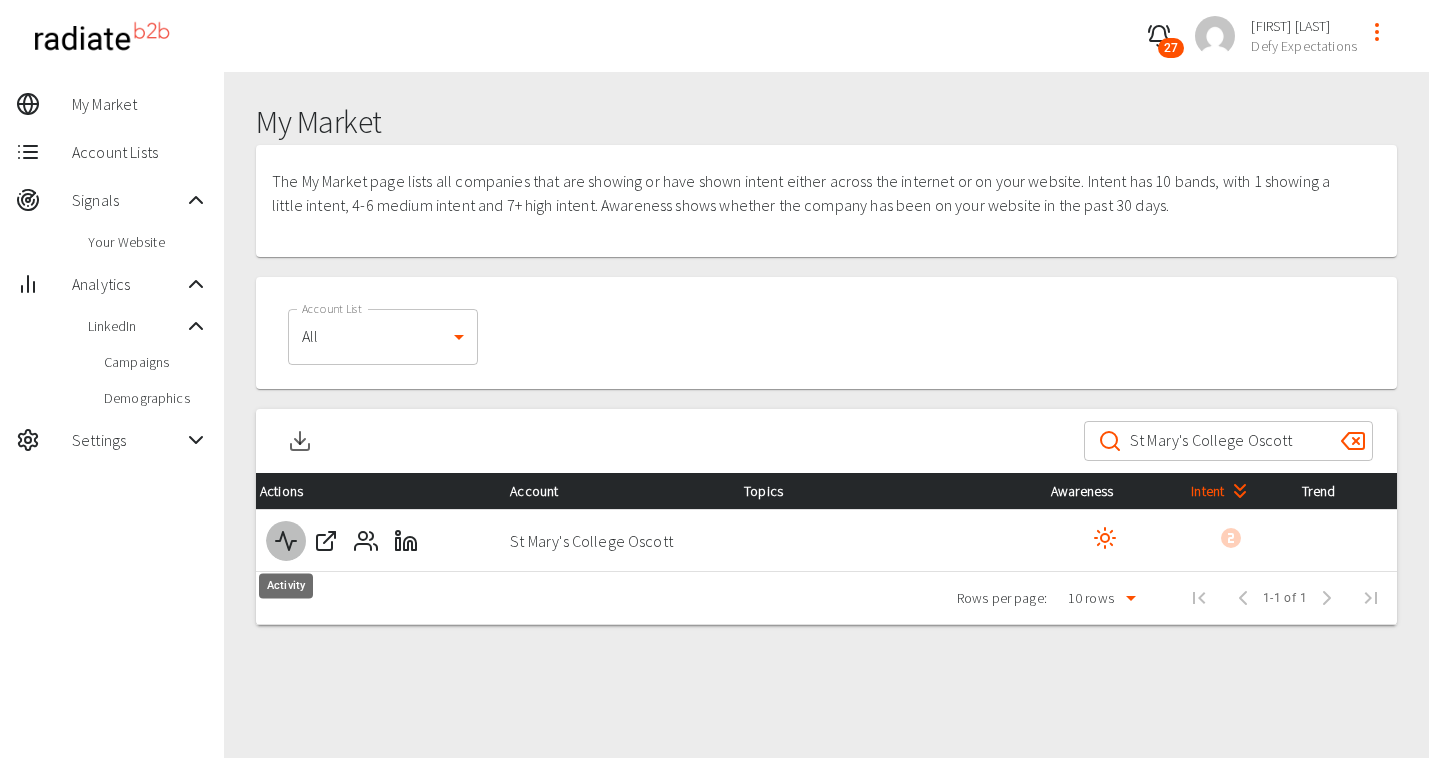 click 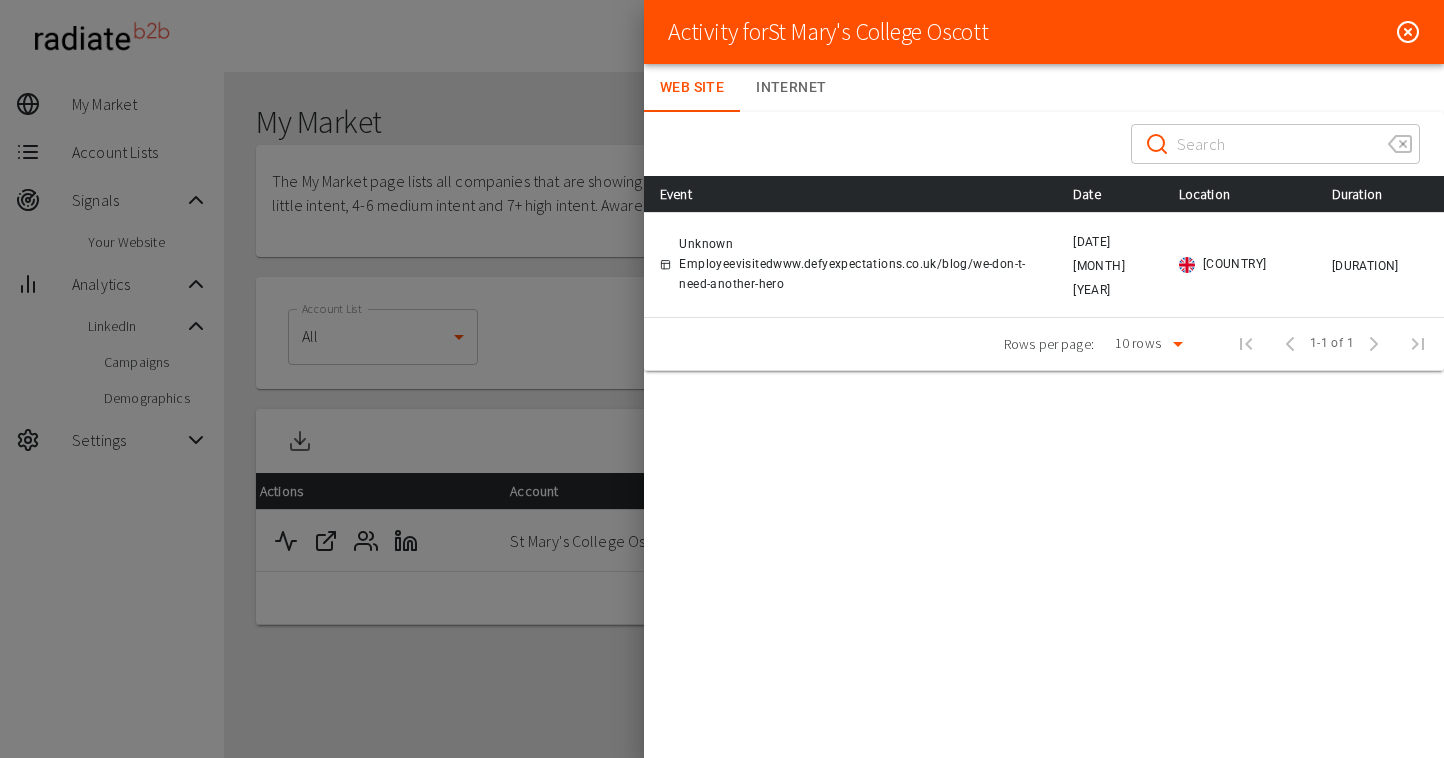 click 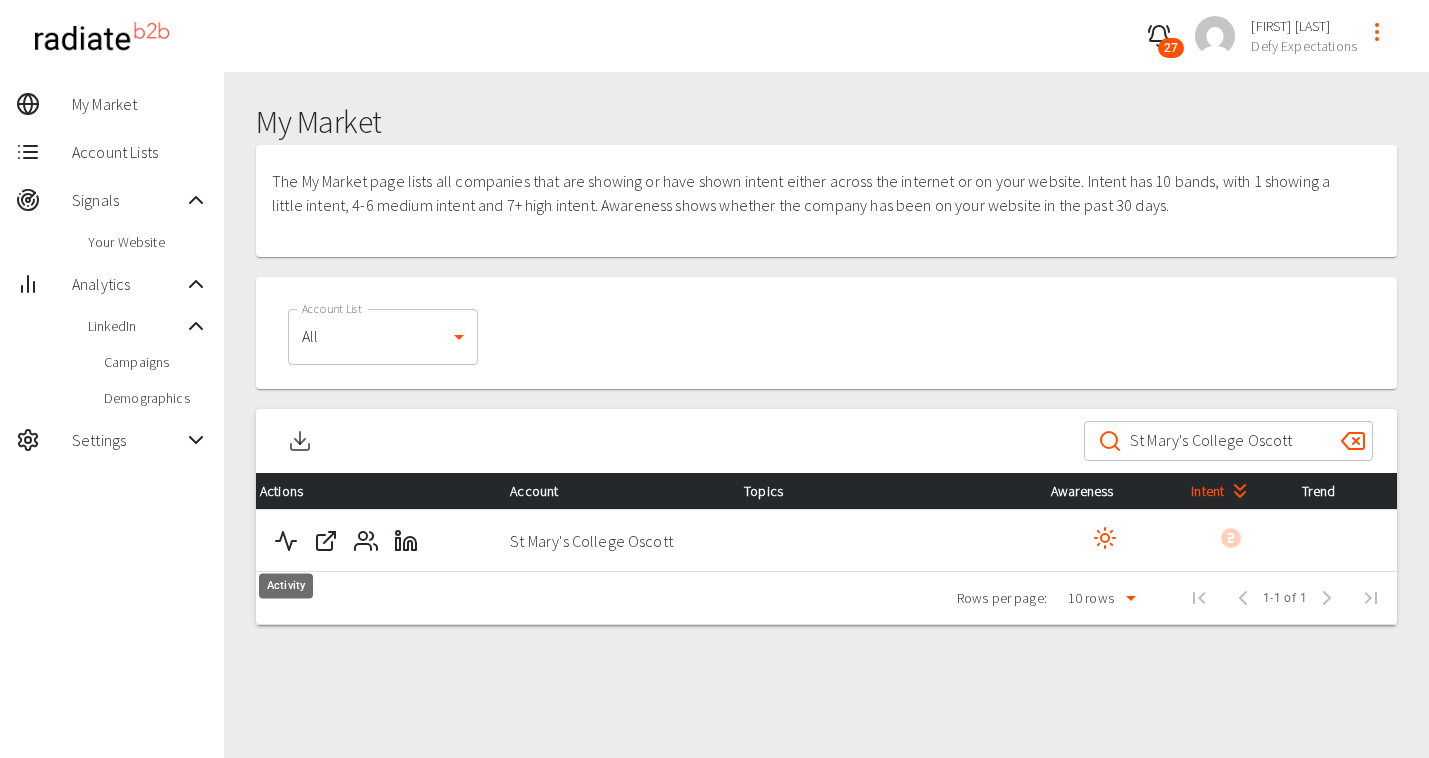 click 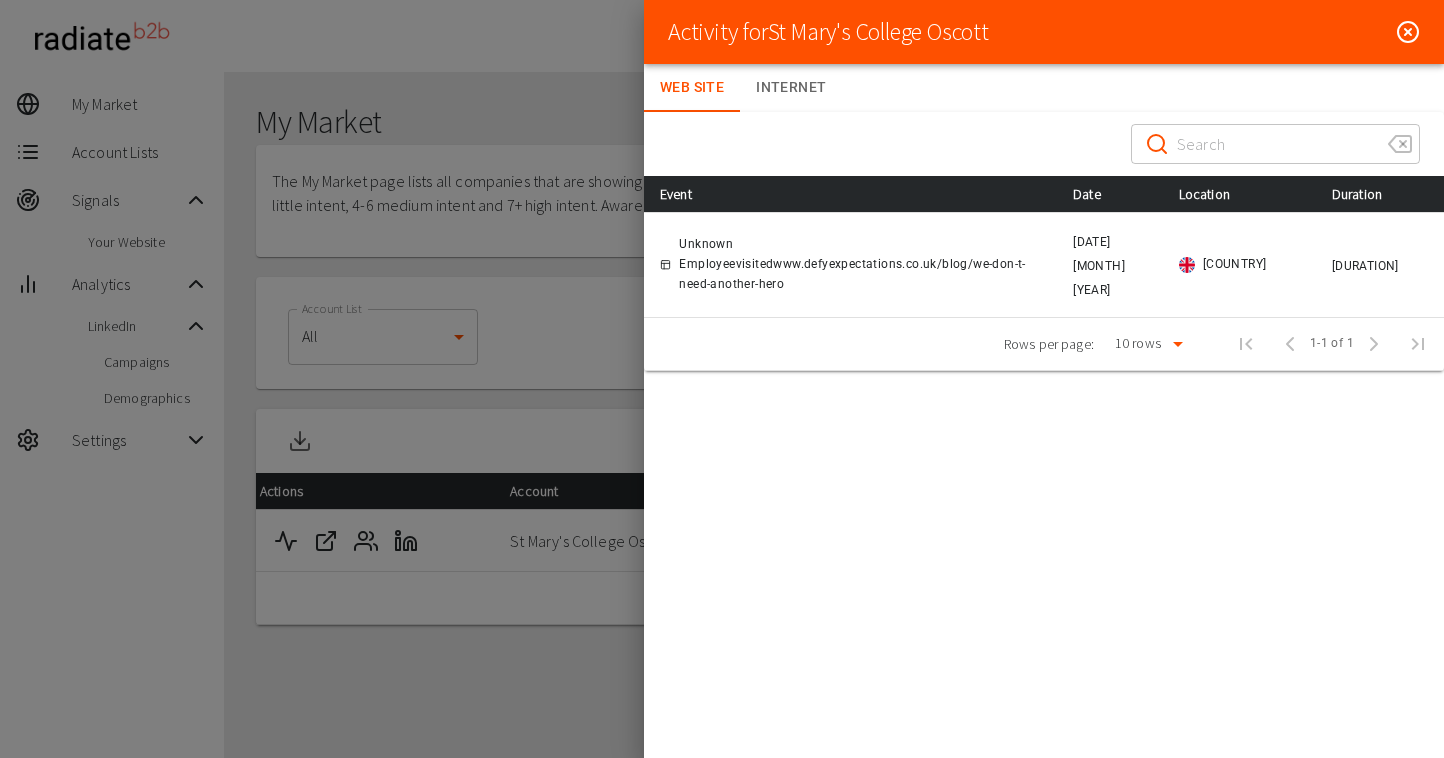 click 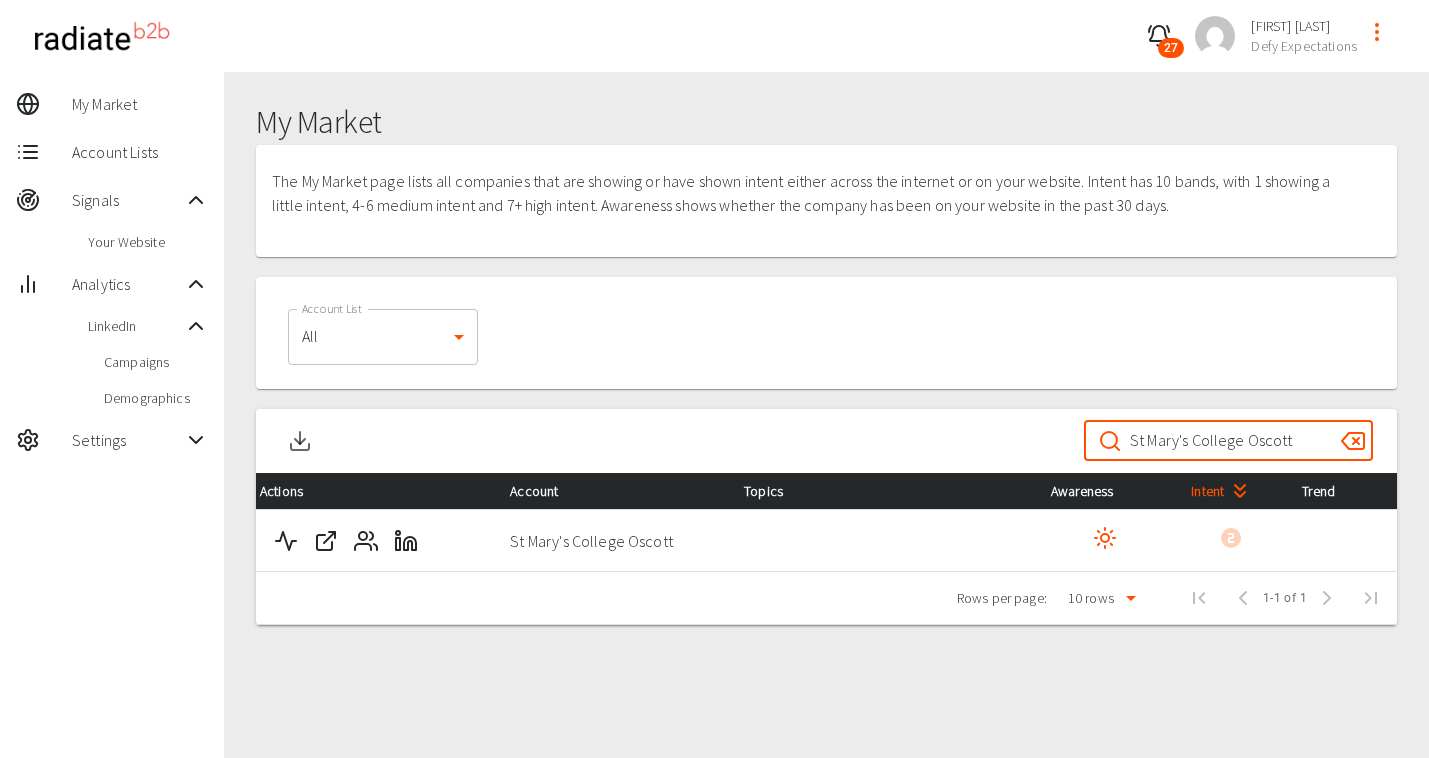 click on "St Mary's College Oscott" at bounding box center (1227, 441) 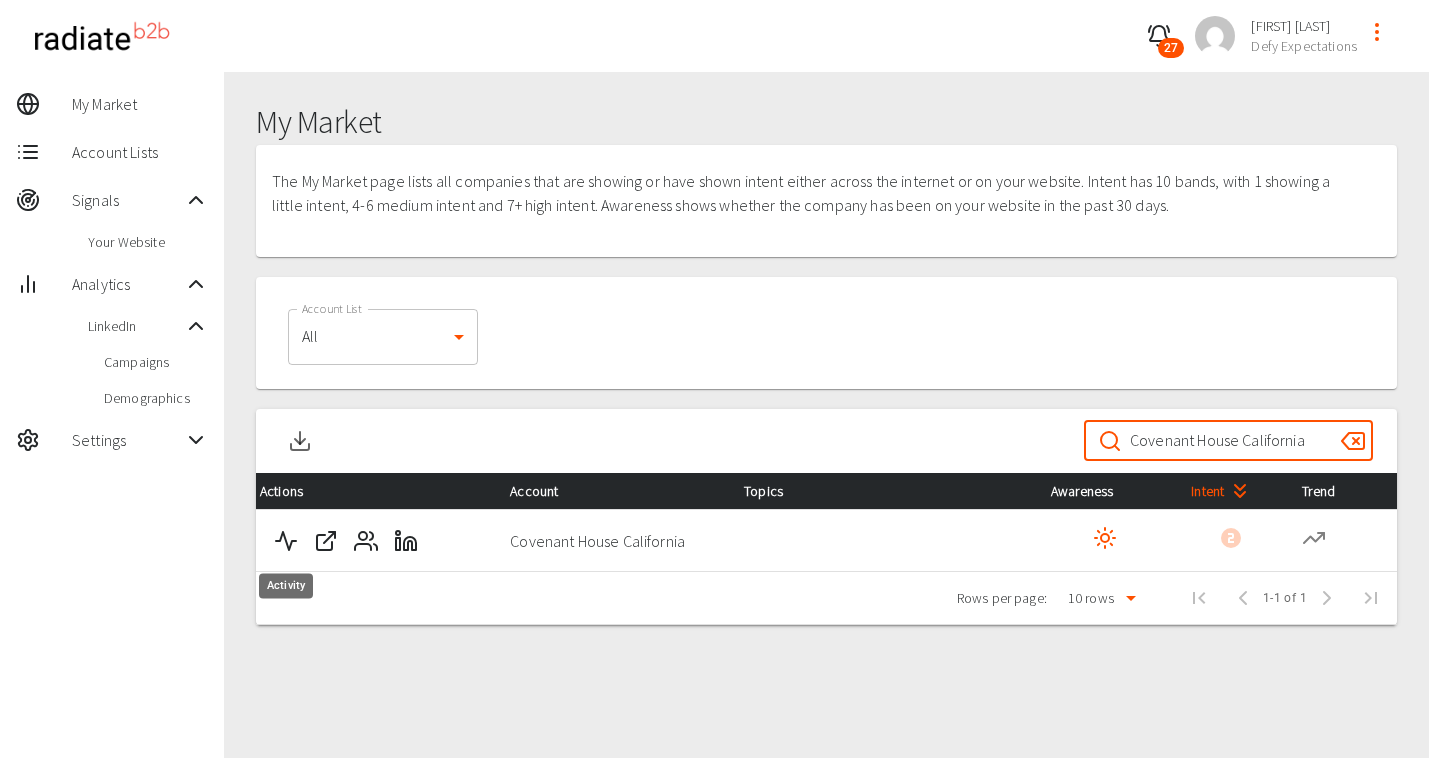 click 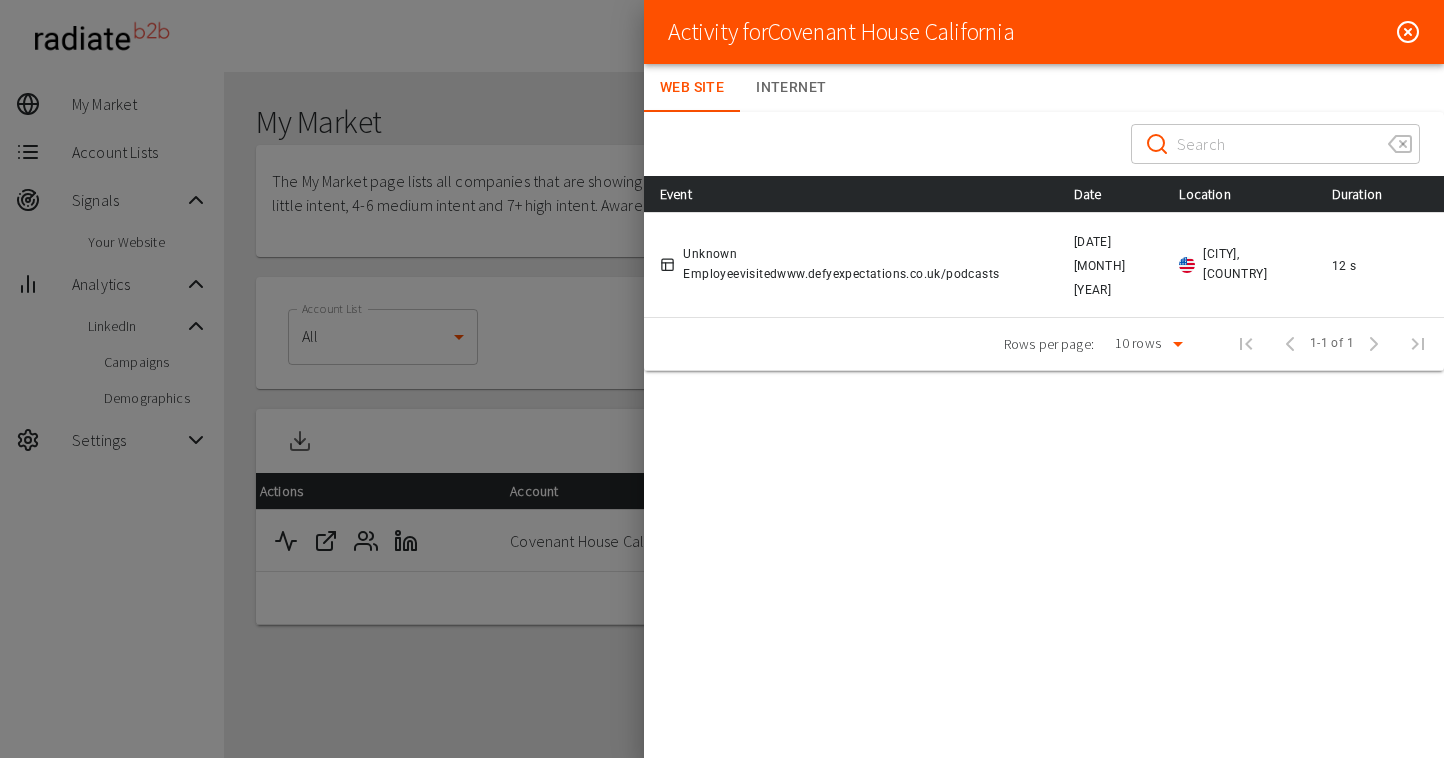 click 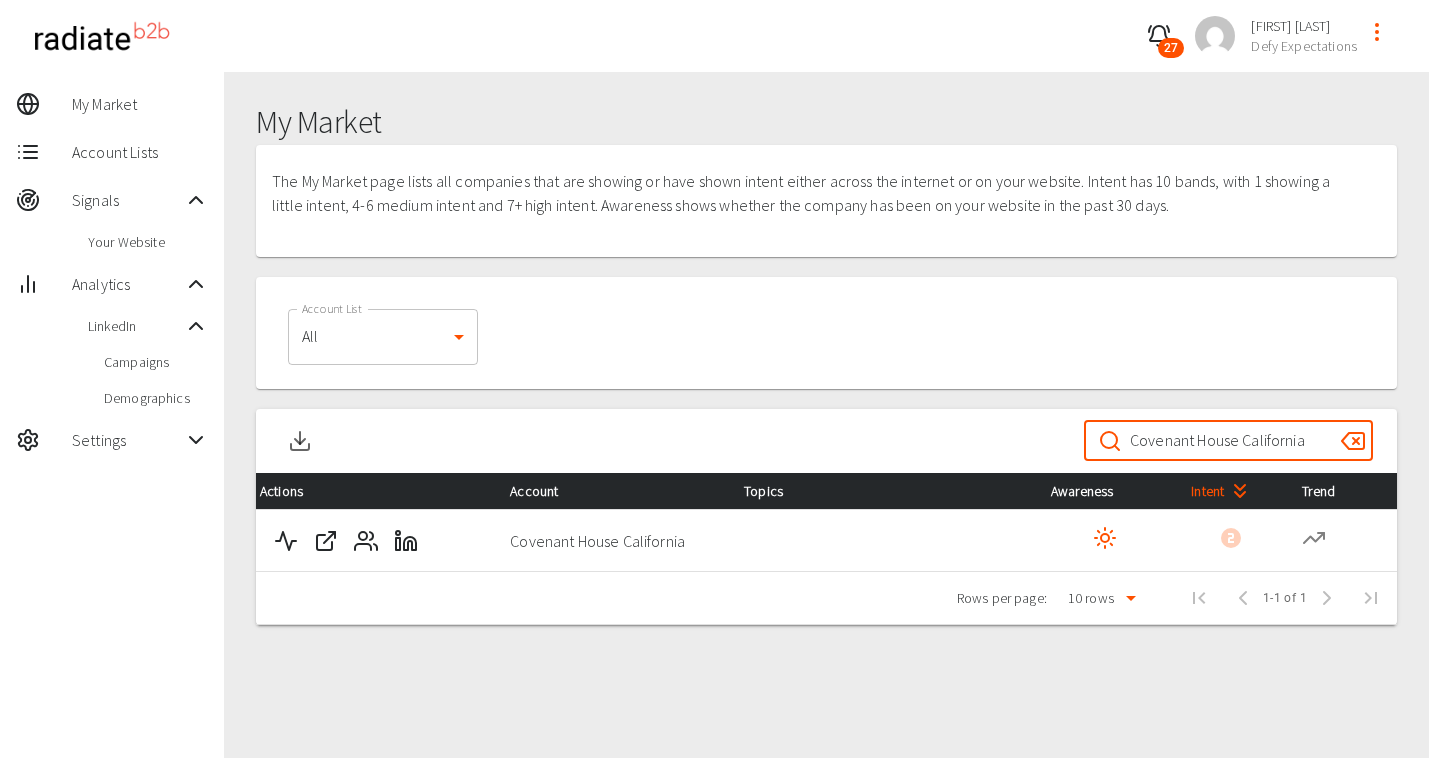 click on "Covenant House California" at bounding box center (1227, 441) 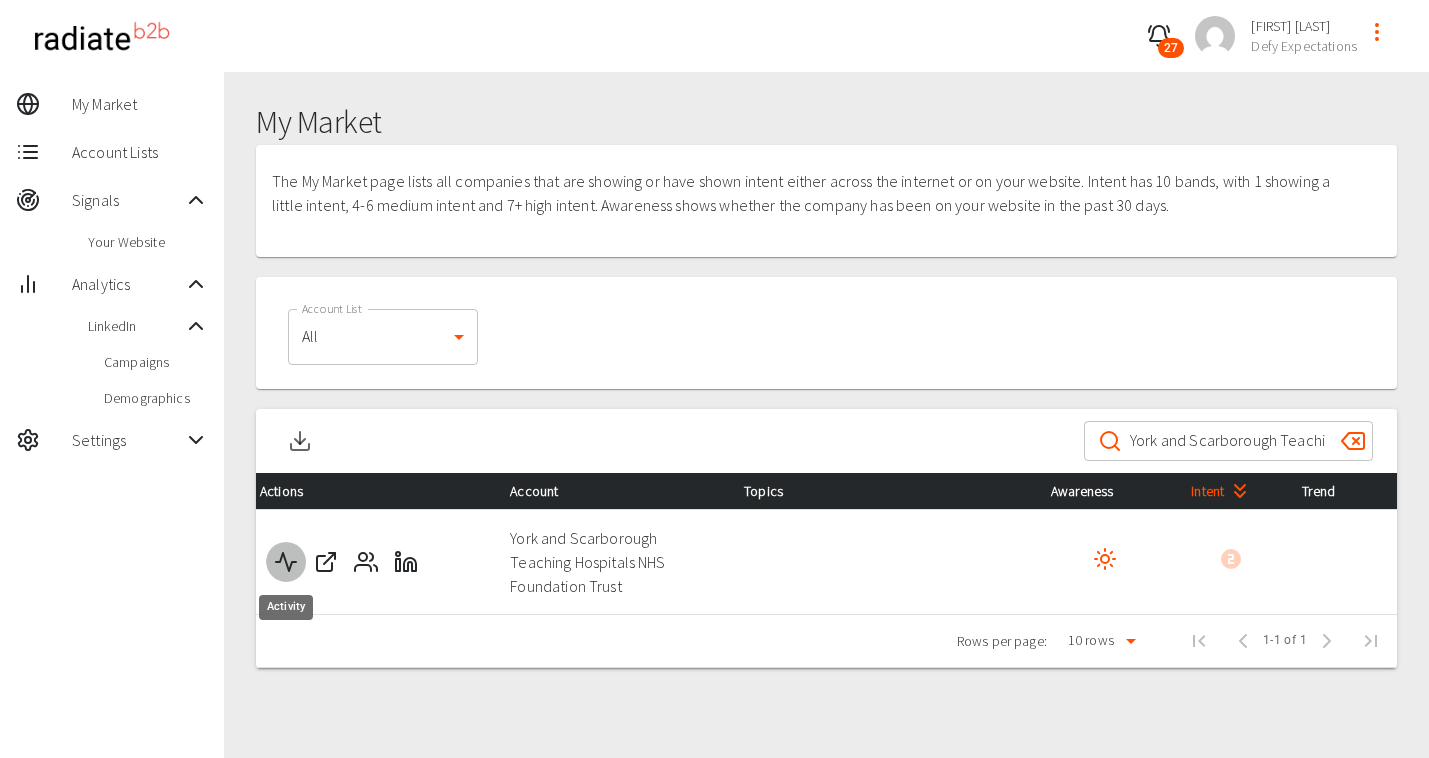 click 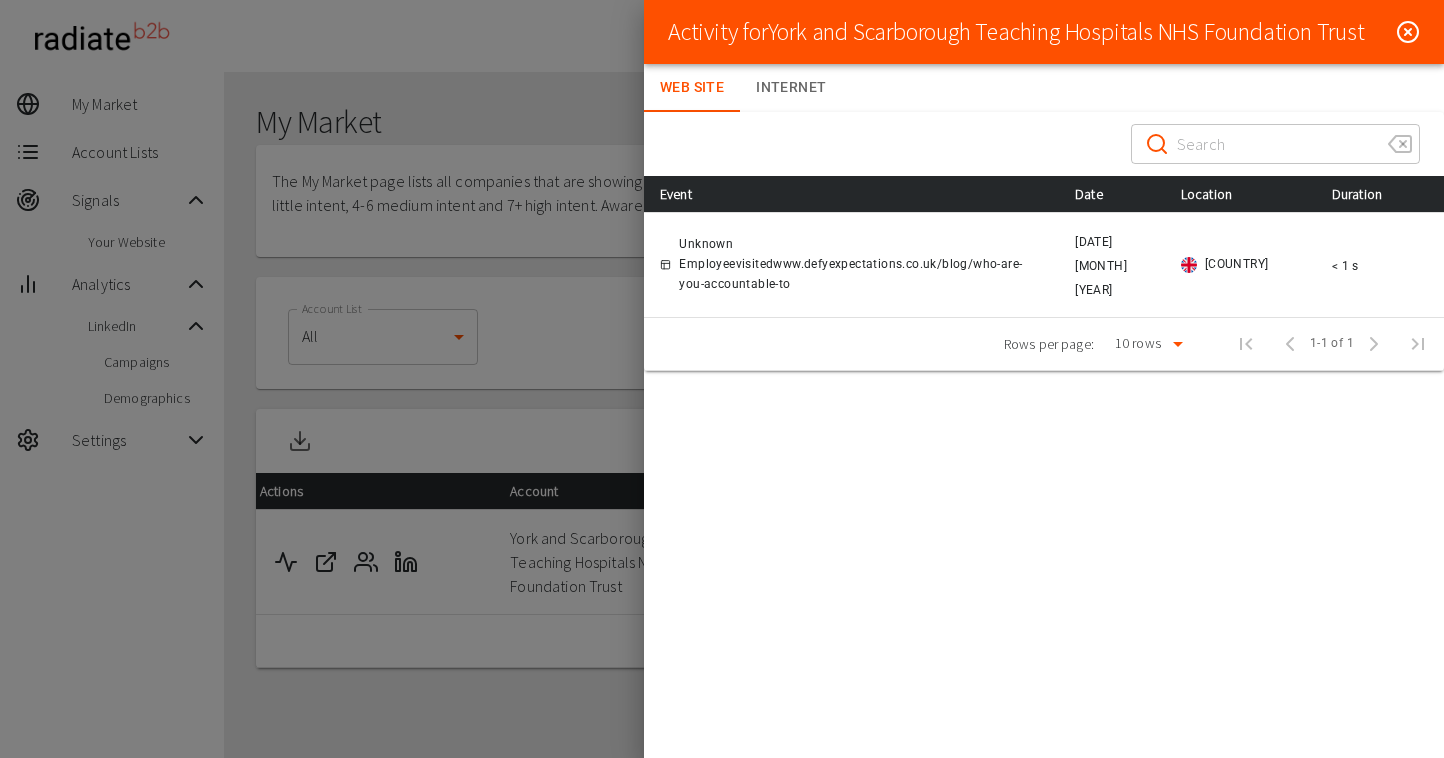 click 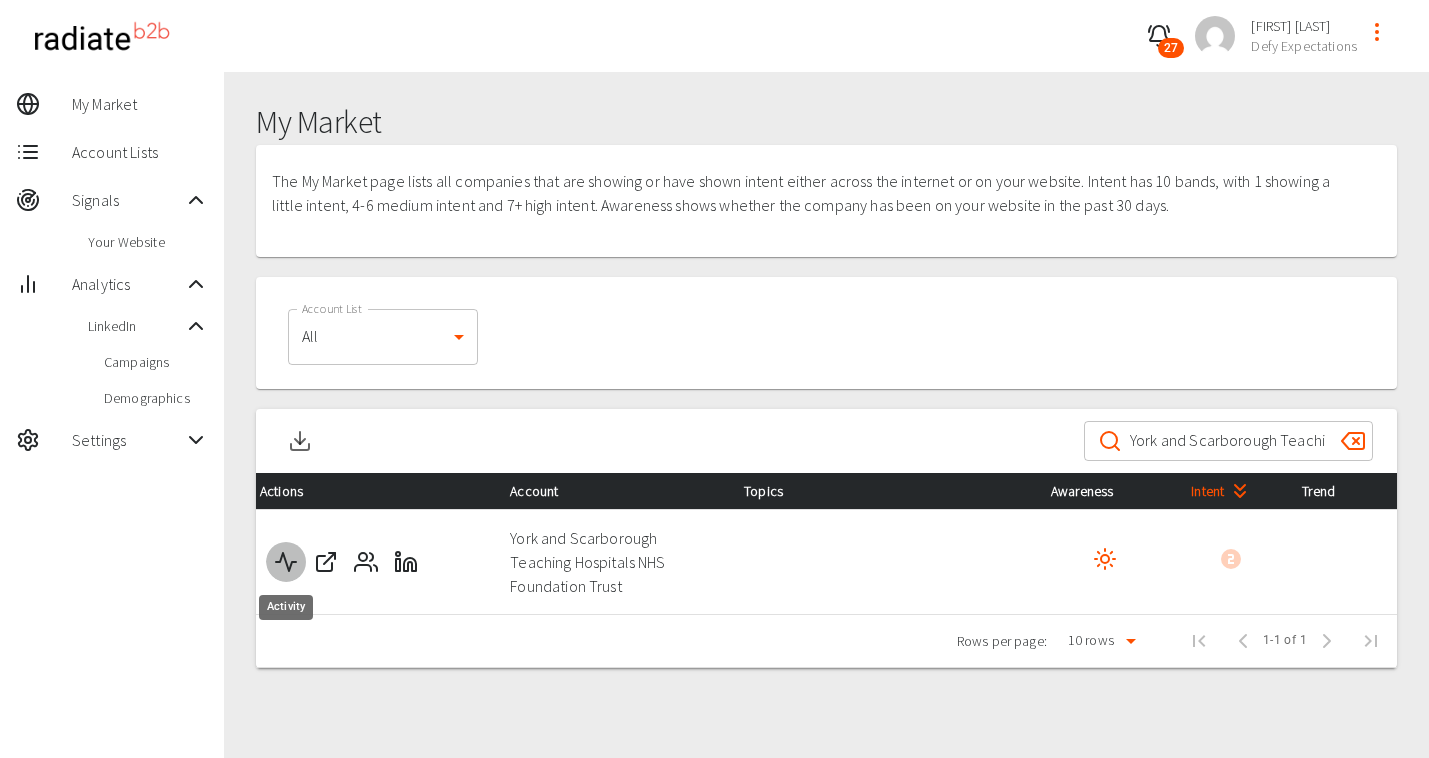 click 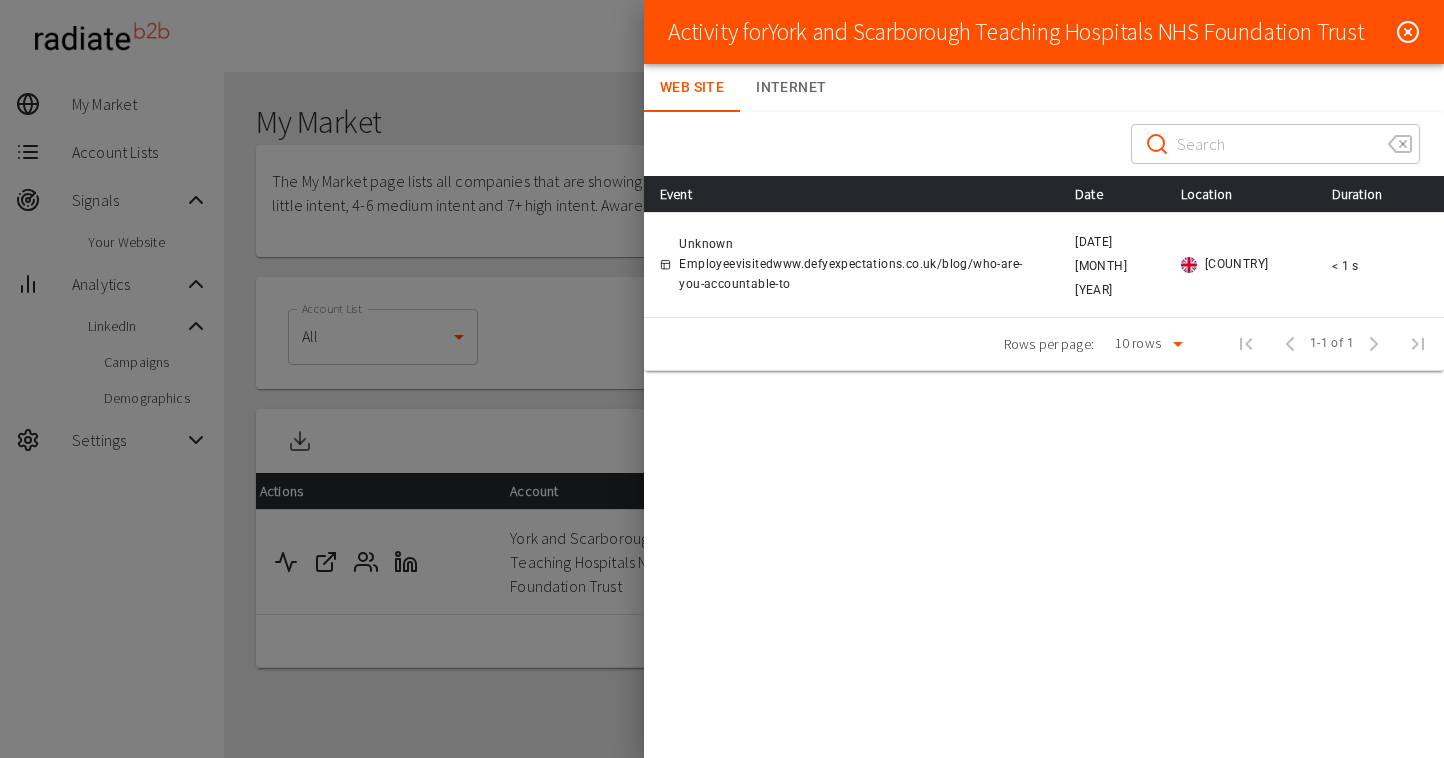 click 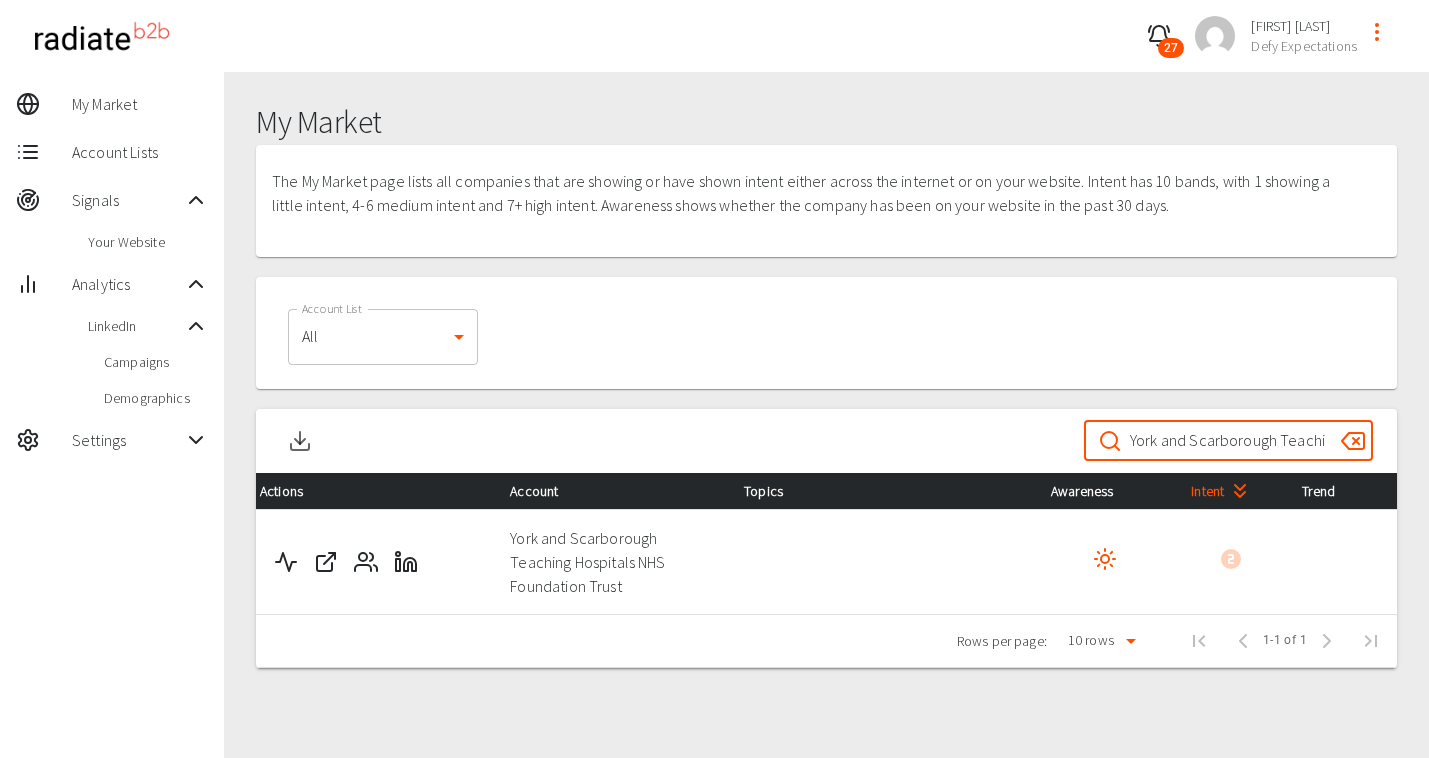click on "York and Scarborough Teaching Hospitals NHS Foundation Trust" at bounding box center [1227, 441] 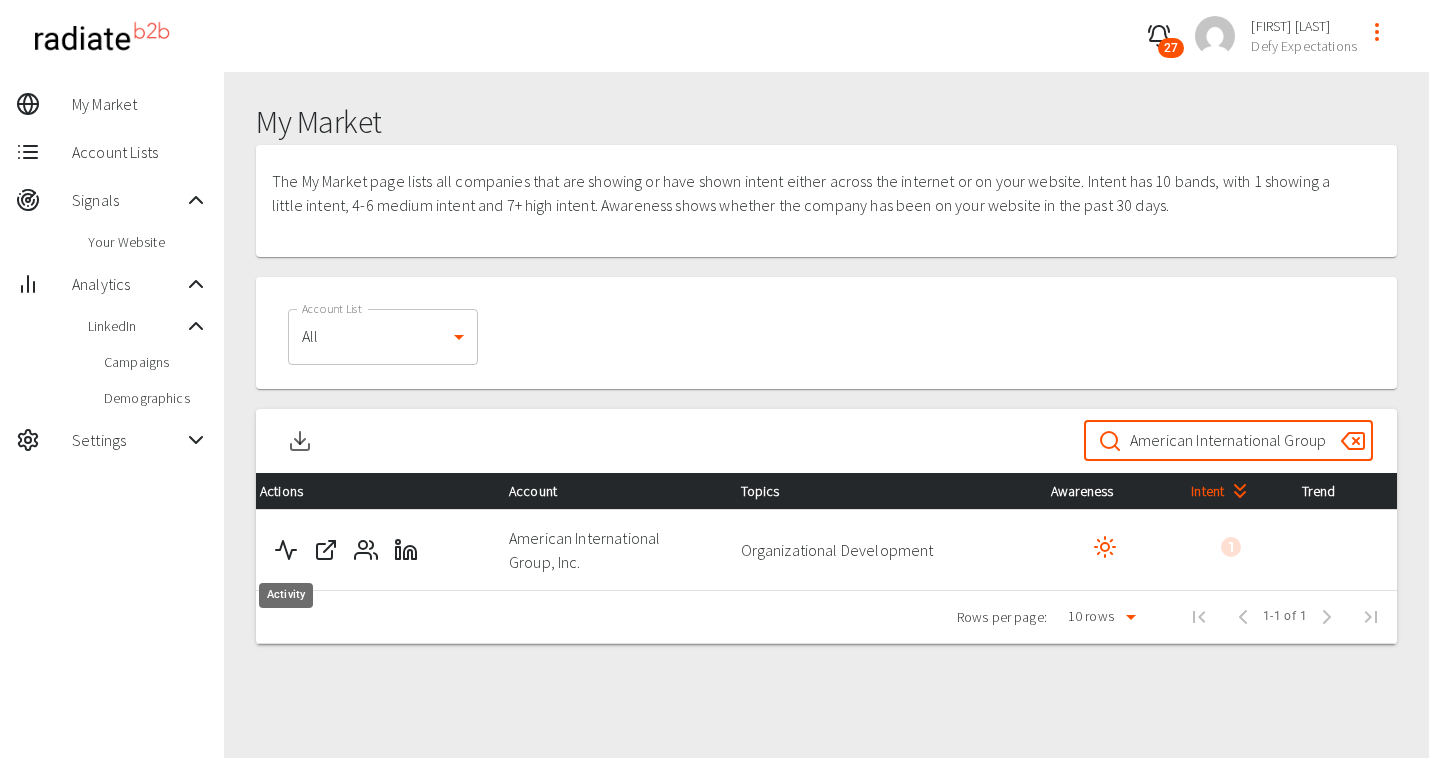 type on "American International Group, Inc." 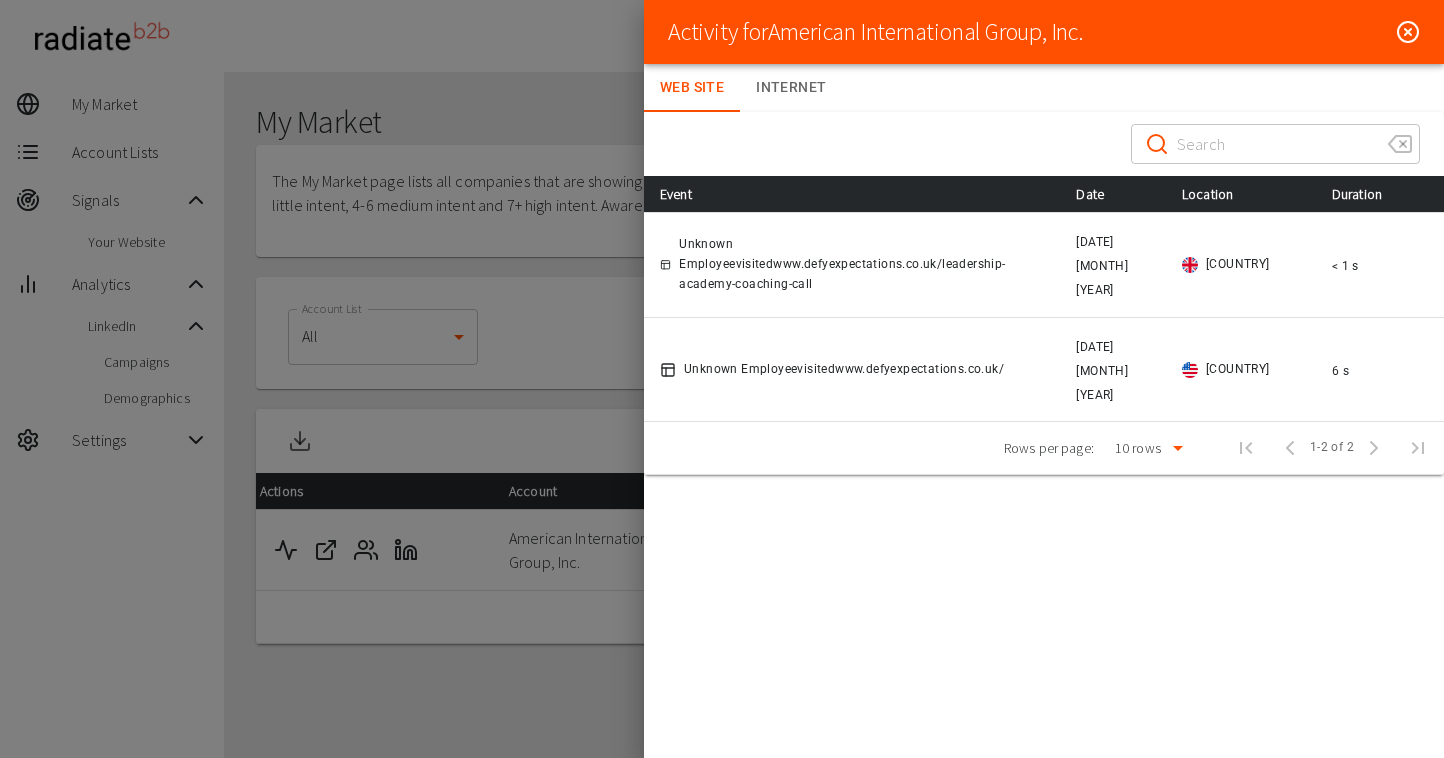 click 